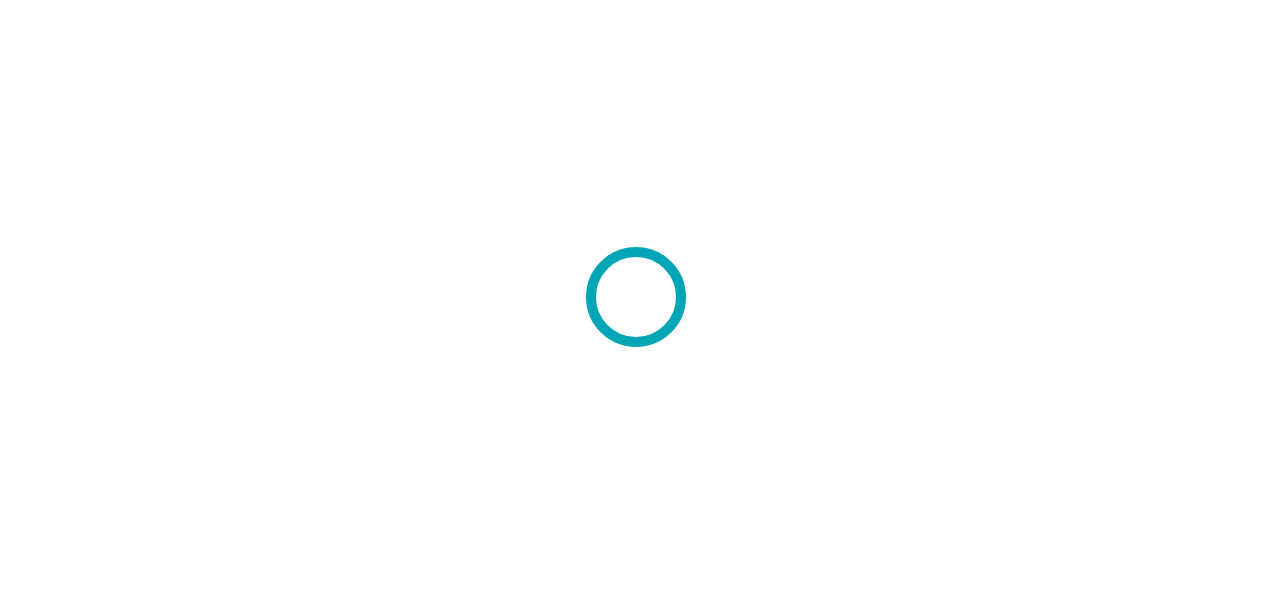 scroll, scrollTop: 0, scrollLeft: 0, axis: both 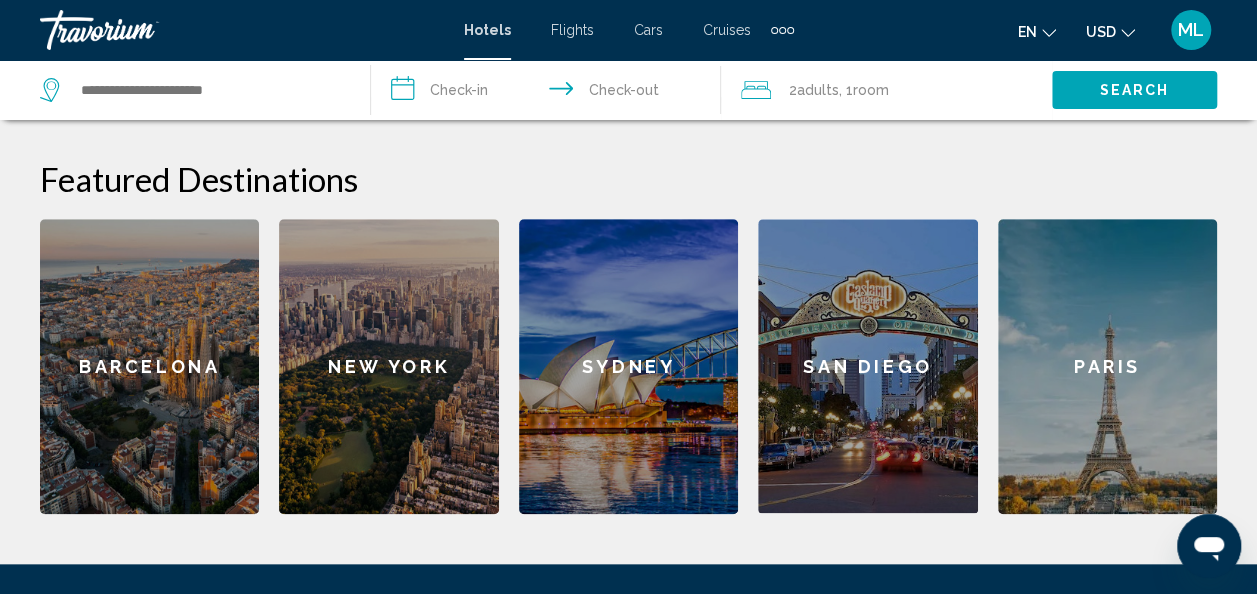 click on "Barcelona" 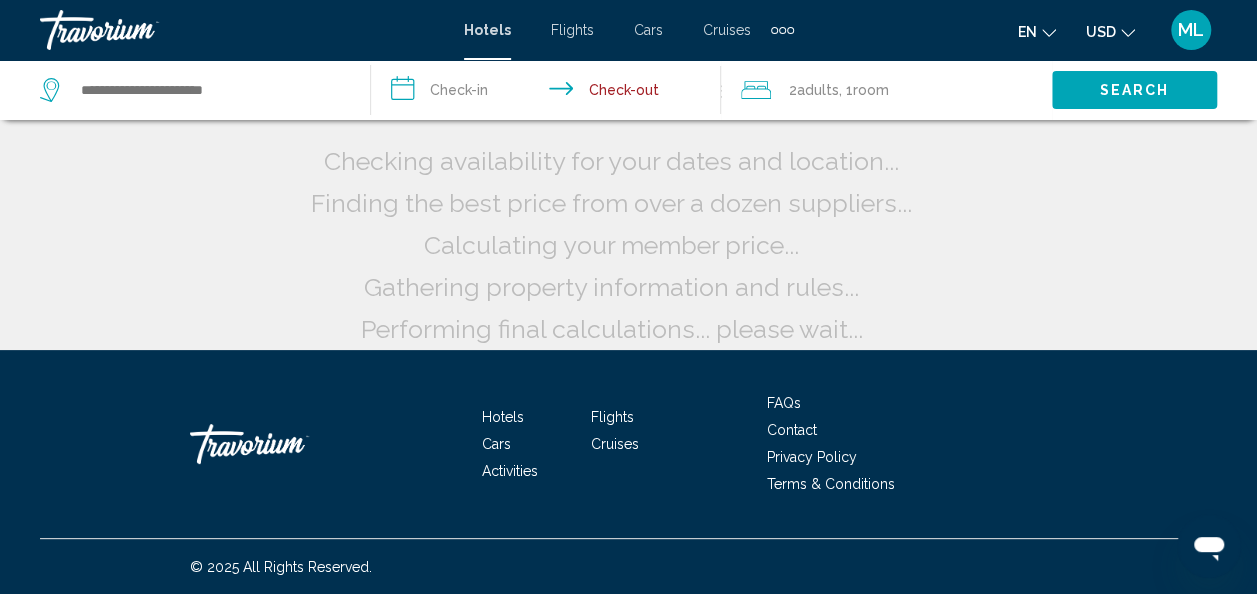 scroll, scrollTop: 0, scrollLeft: 0, axis: both 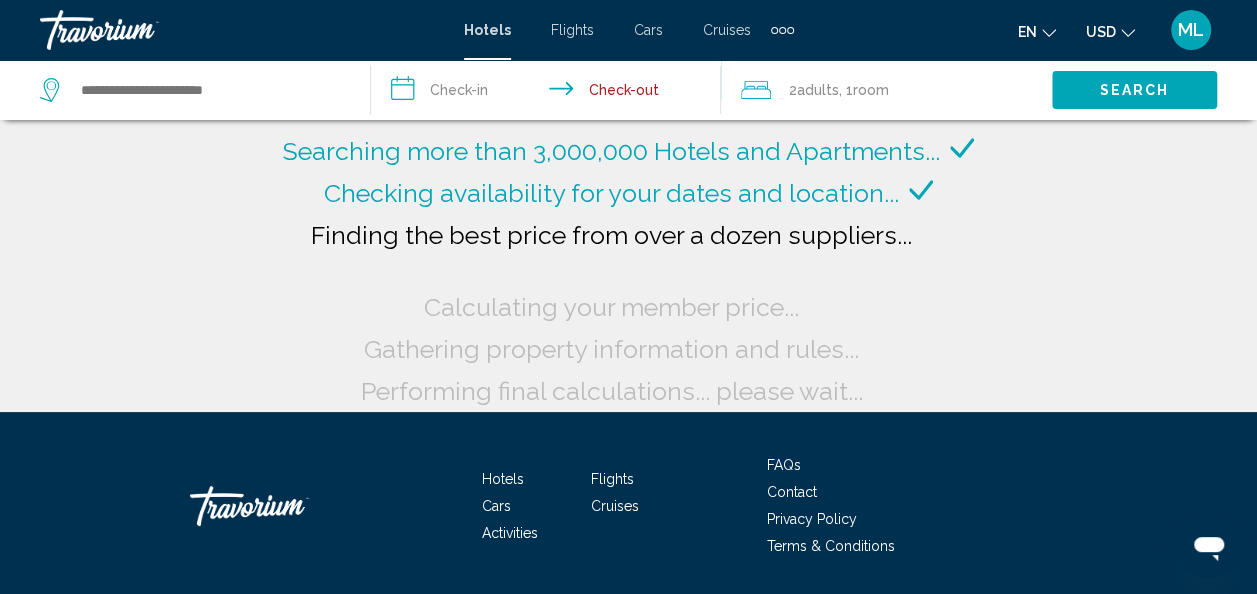 click on "**********" at bounding box center (550, 93) 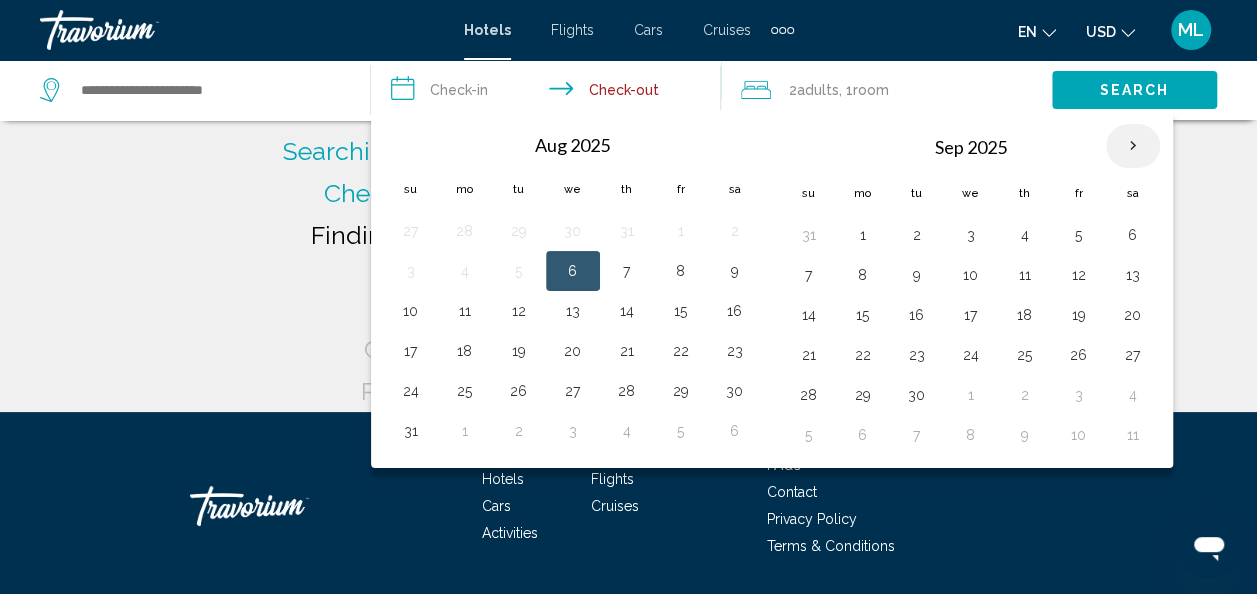click at bounding box center [1133, 146] 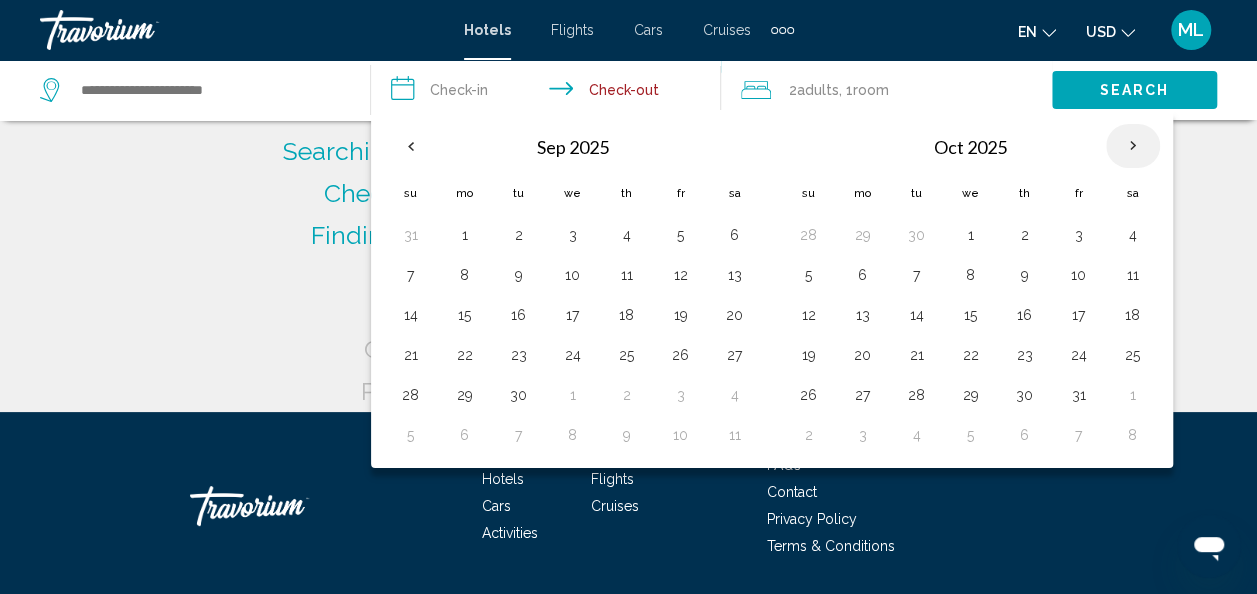 click at bounding box center (1133, 146) 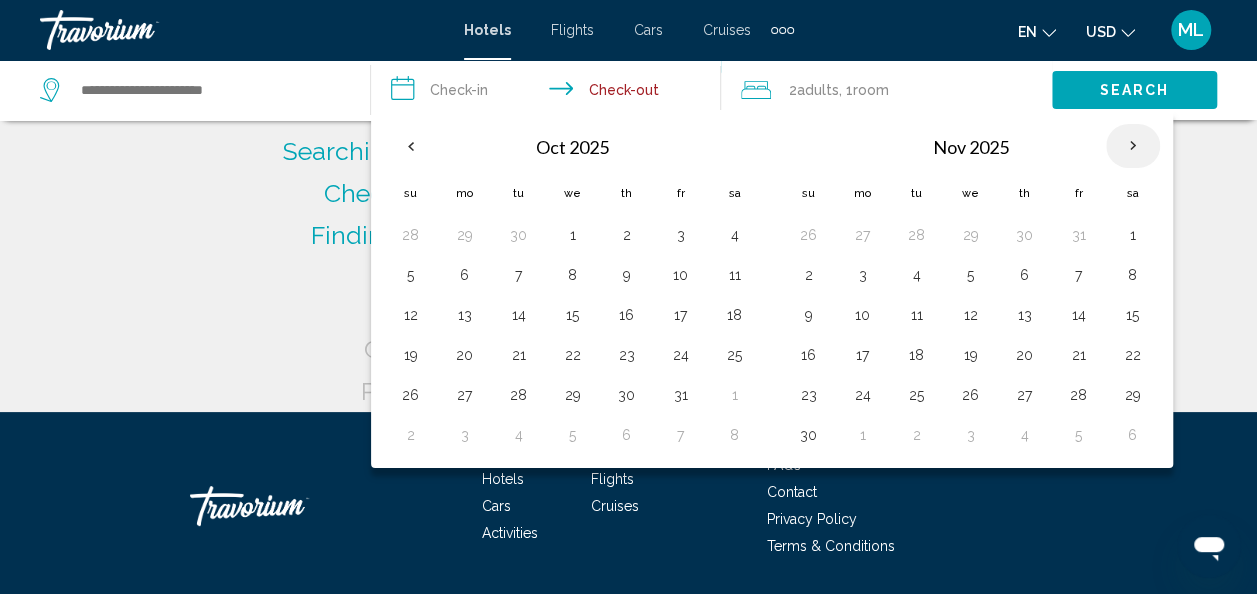 click at bounding box center (1133, 146) 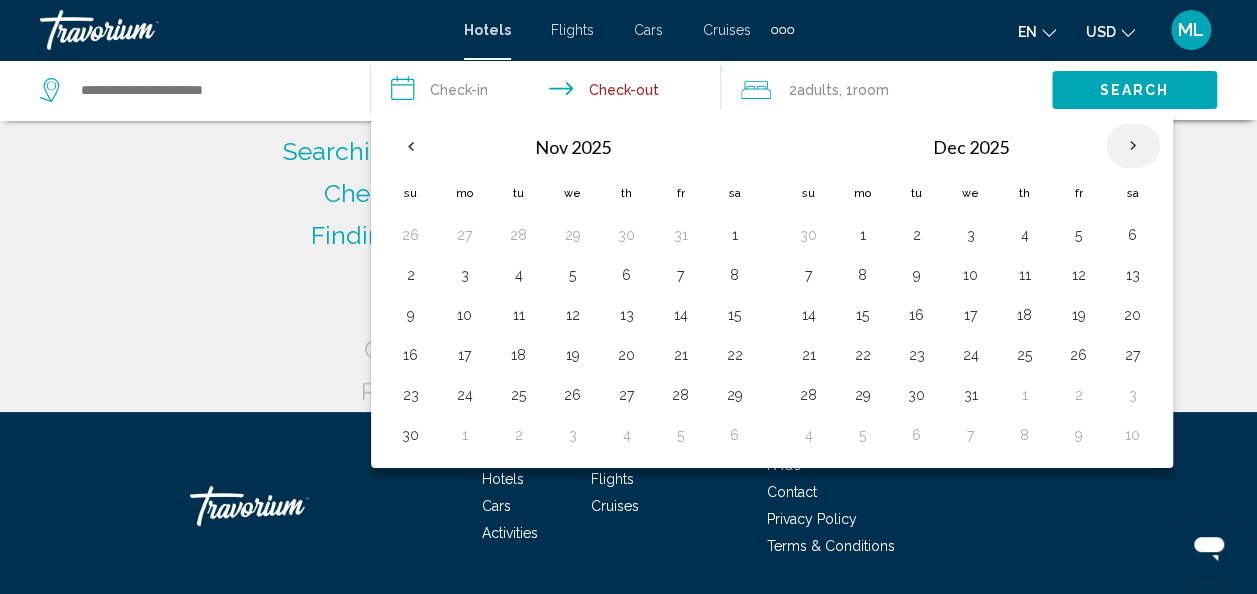click at bounding box center (1133, 146) 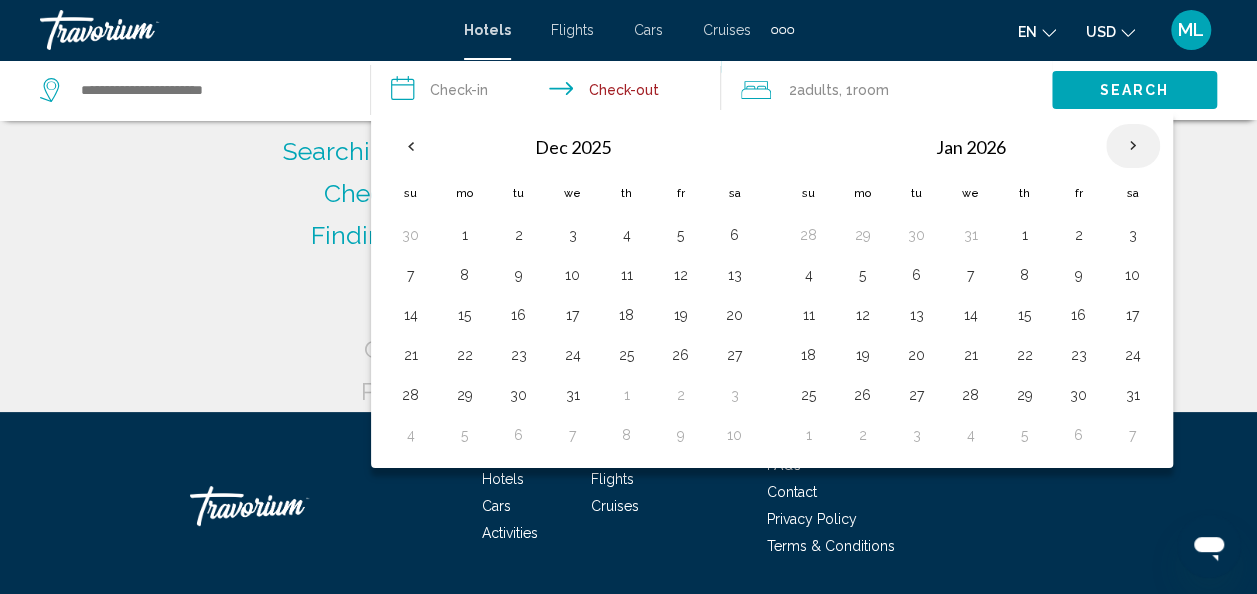click at bounding box center [1133, 146] 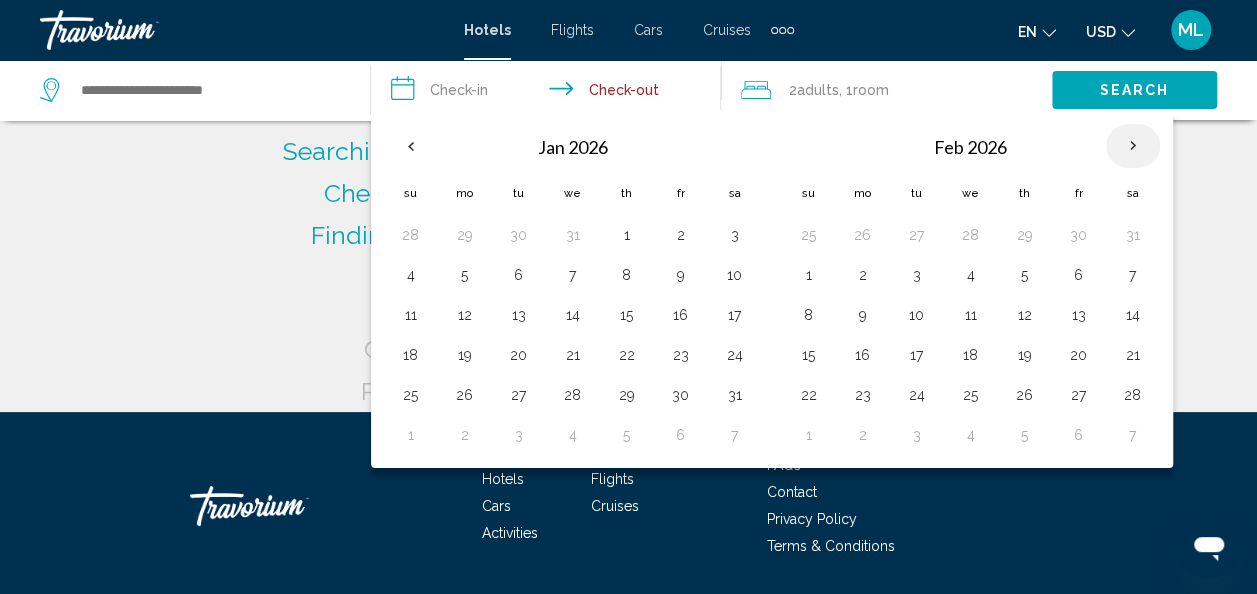 click at bounding box center [1133, 146] 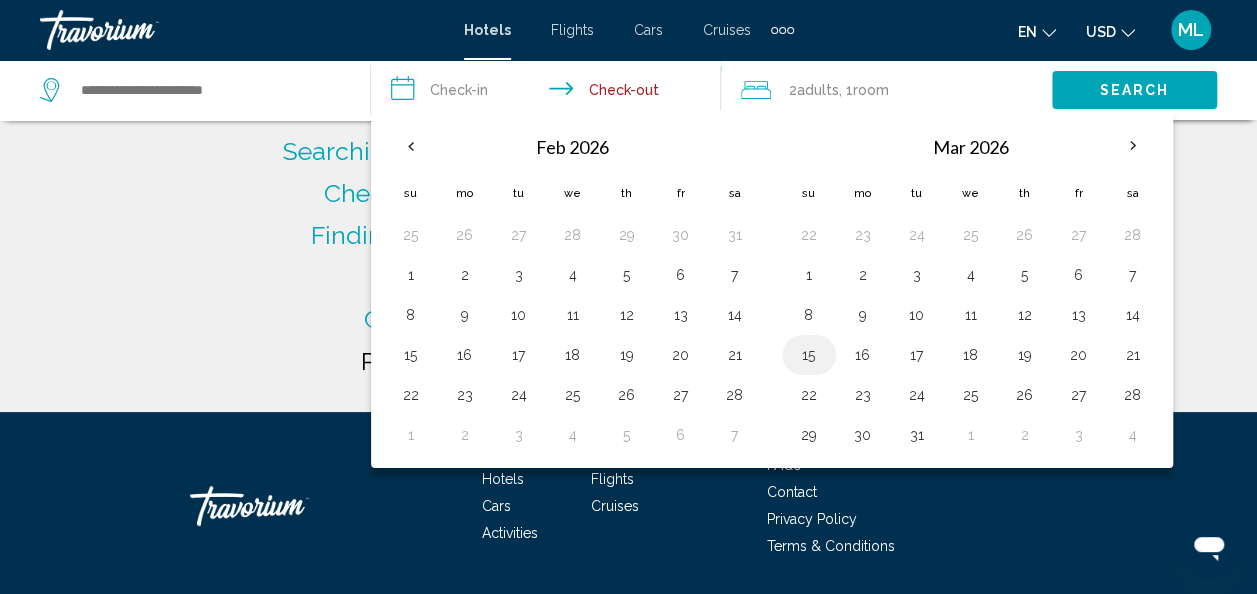 click on "15" at bounding box center [809, 355] 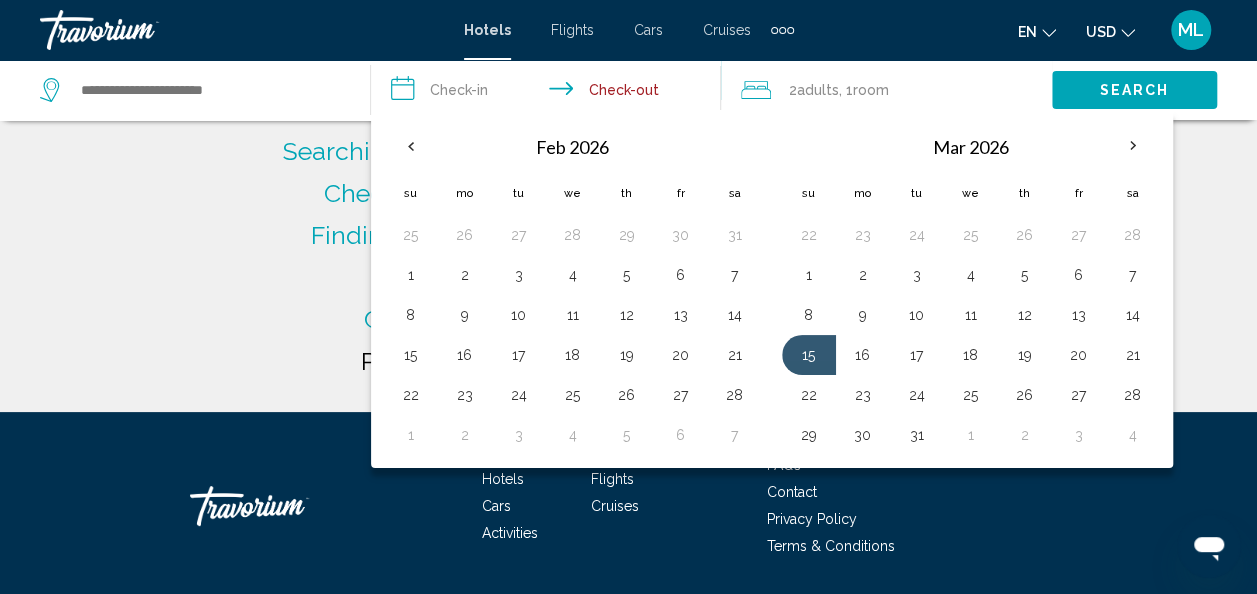 type on "**********" 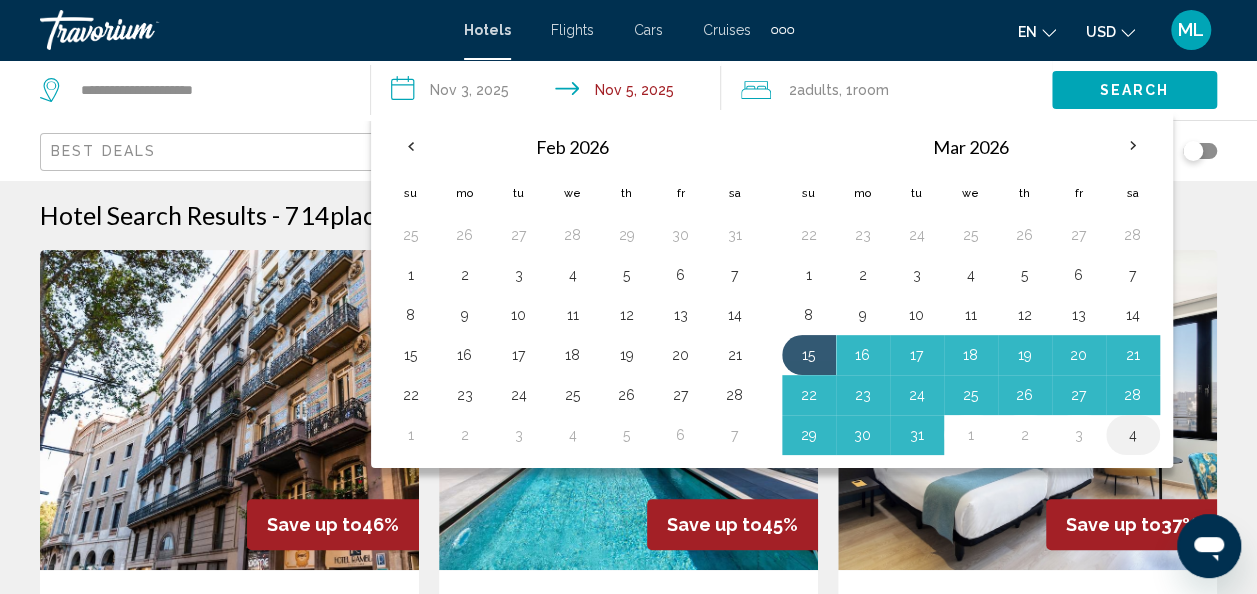click on "4" at bounding box center (1133, 435) 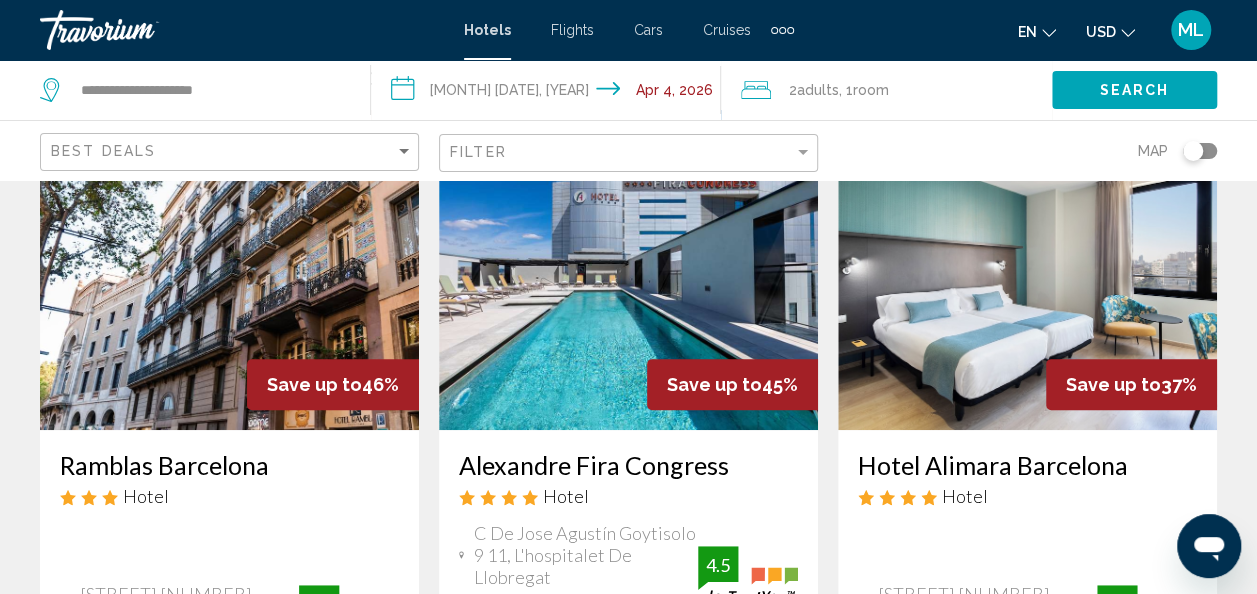 scroll, scrollTop: 0, scrollLeft: 0, axis: both 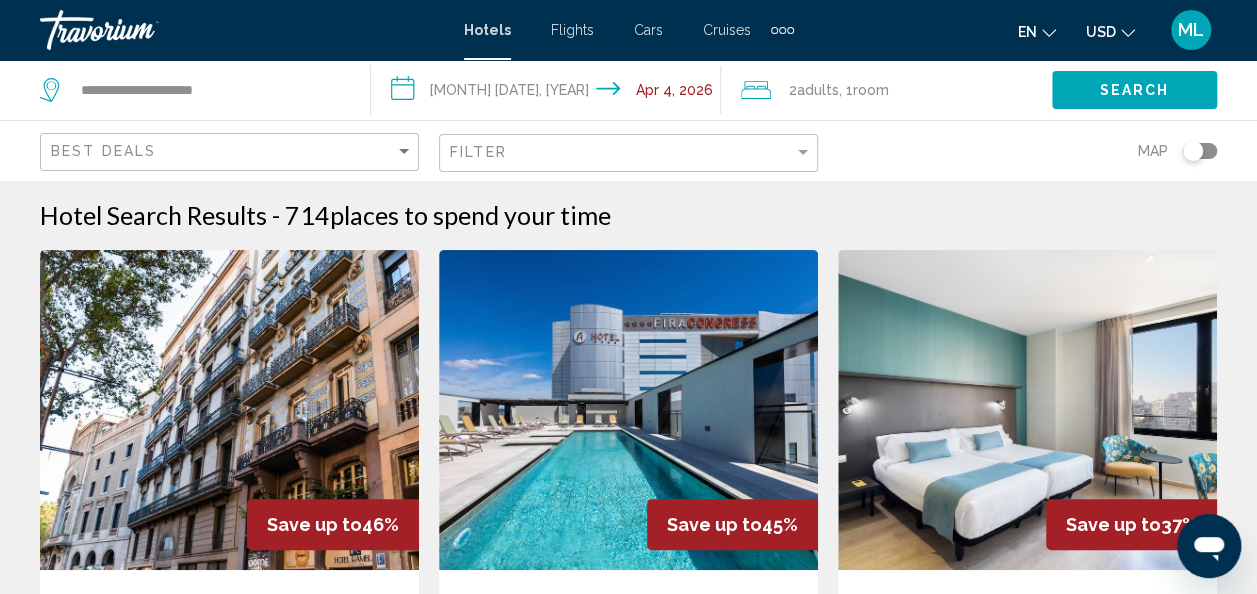 click on "**********" at bounding box center [550, 93] 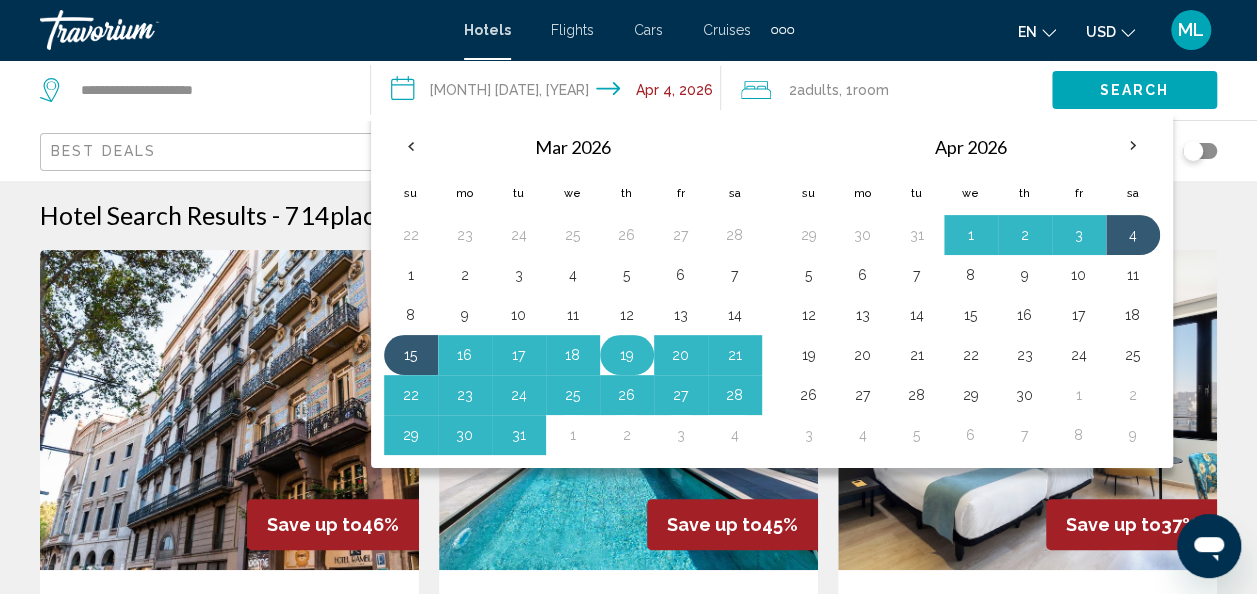 click on "19" at bounding box center [627, 355] 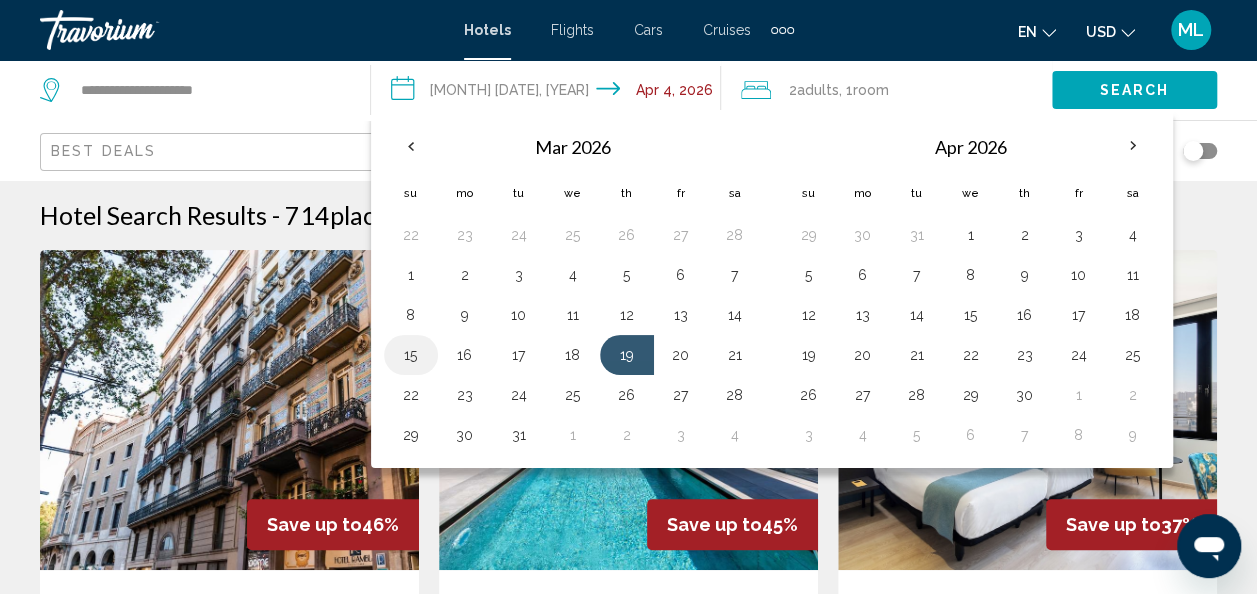 click on "15" at bounding box center (411, 355) 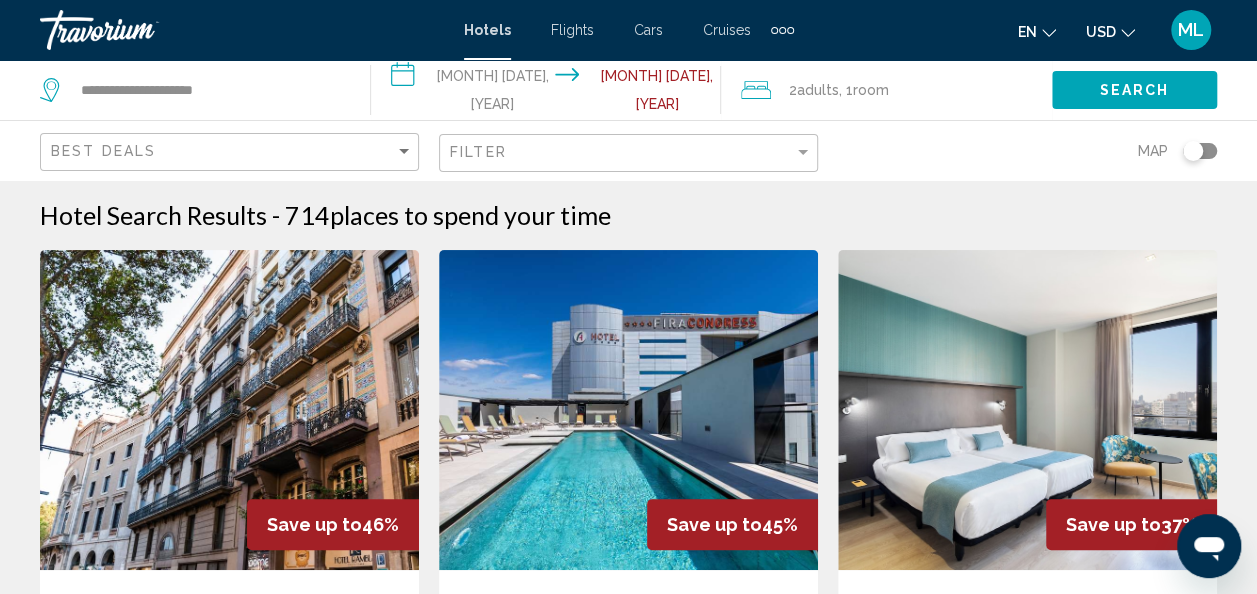 click on "Search" 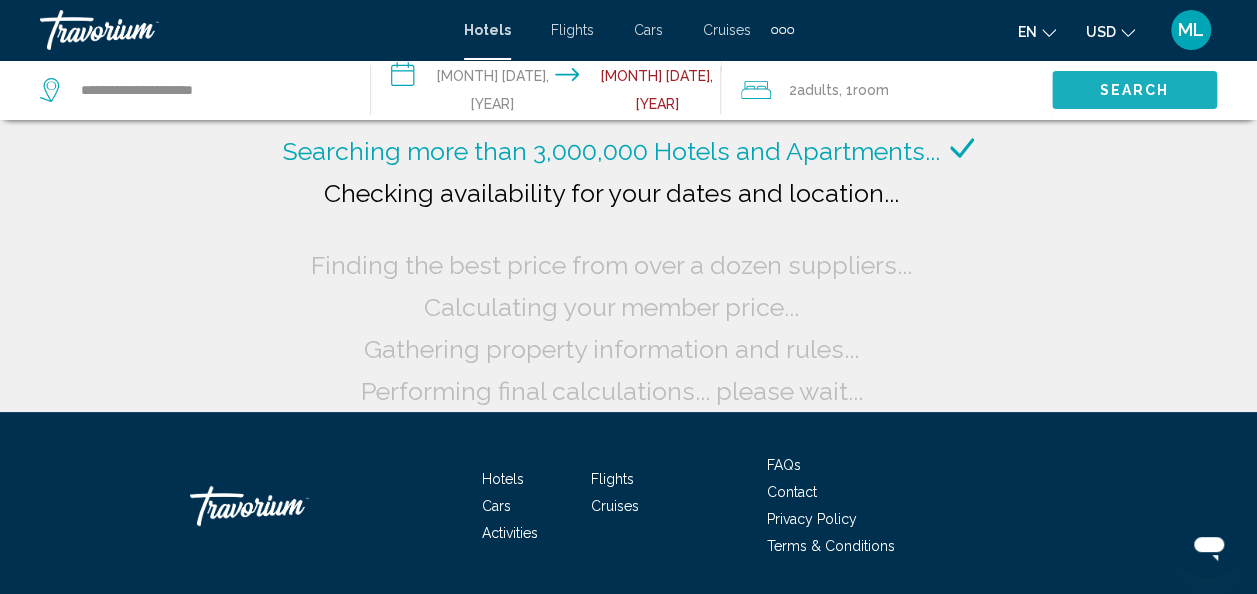 click on "Search" 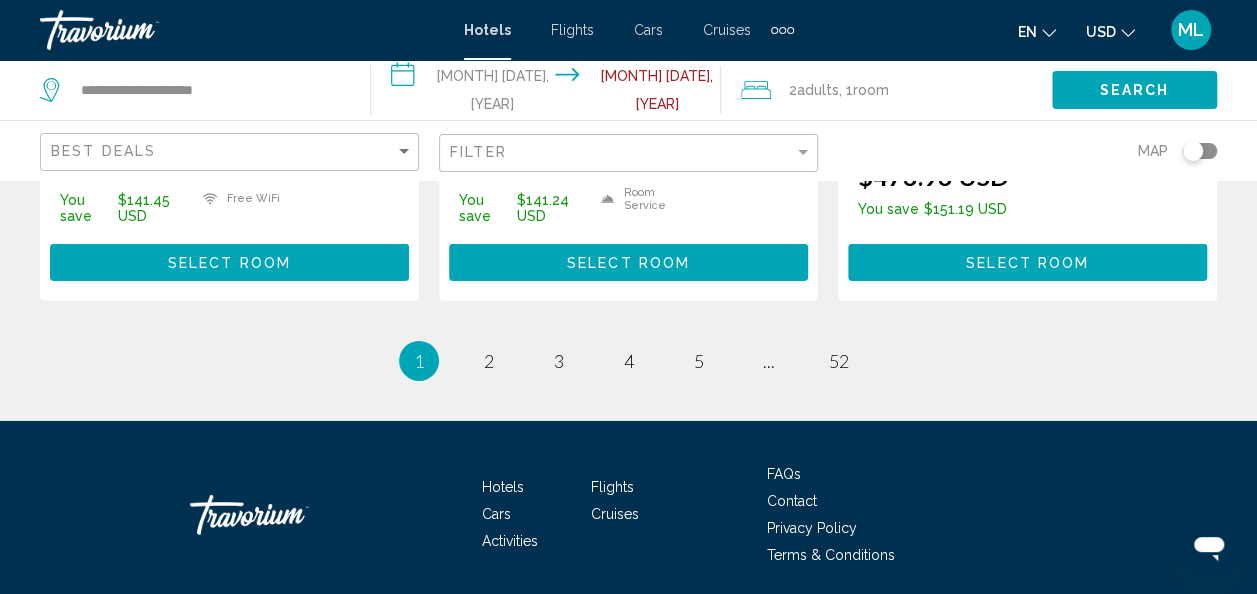 scroll, scrollTop: 3084, scrollLeft: 0, axis: vertical 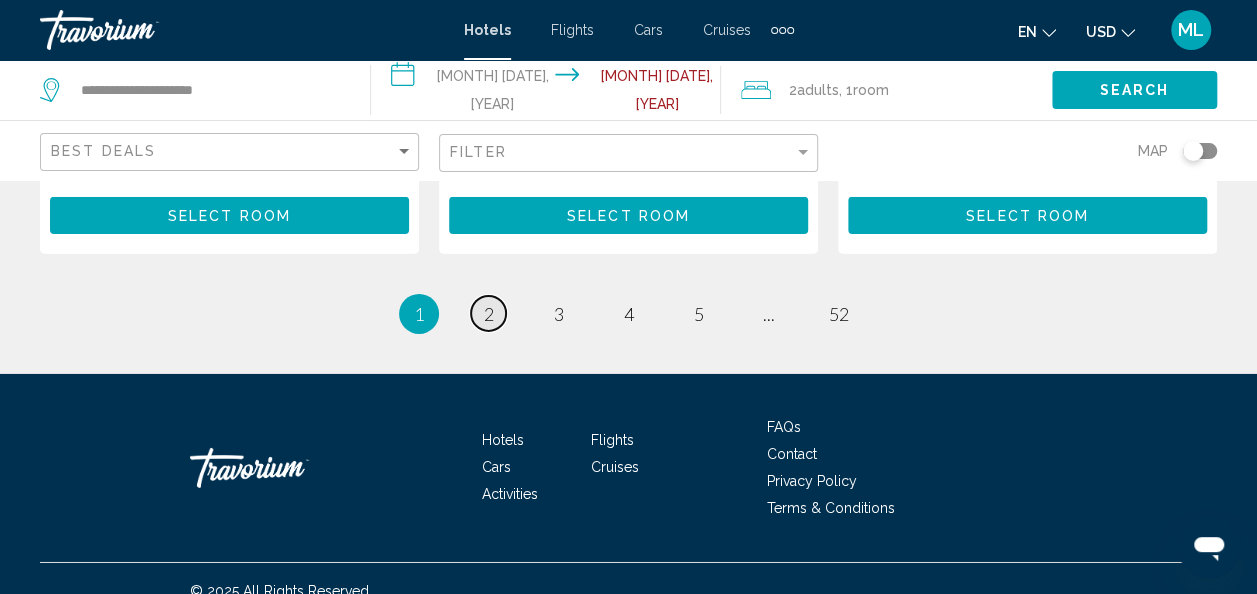 click on "page  2" at bounding box center [488, 313] 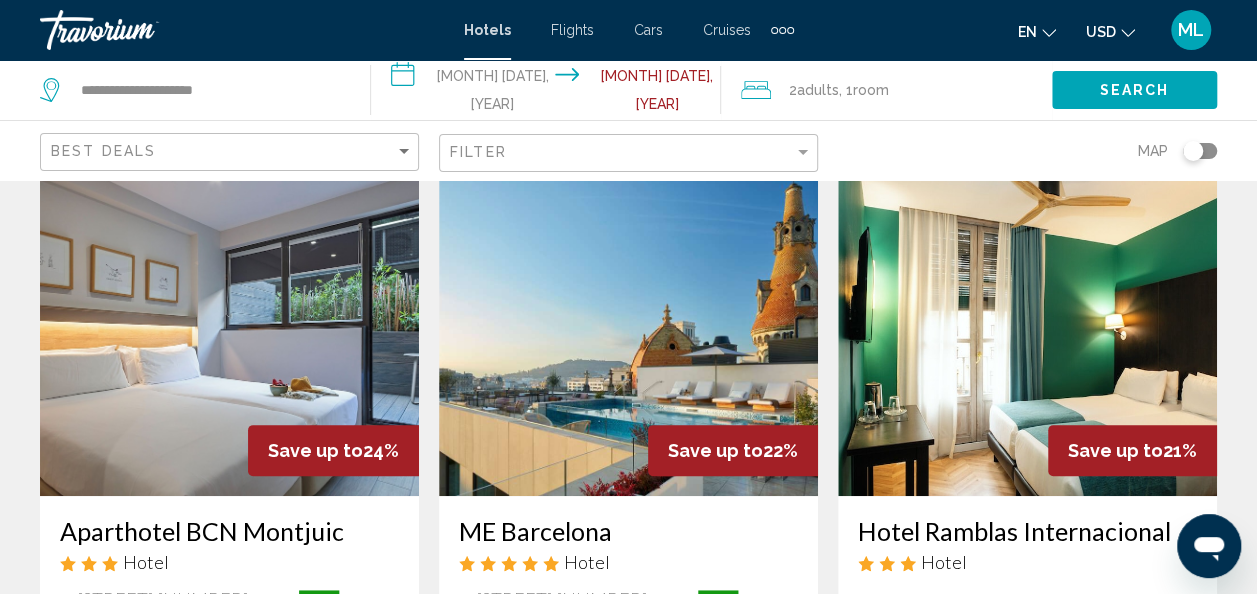 scroll, scrollTop: 0, scrollLeft: 0, axis: both 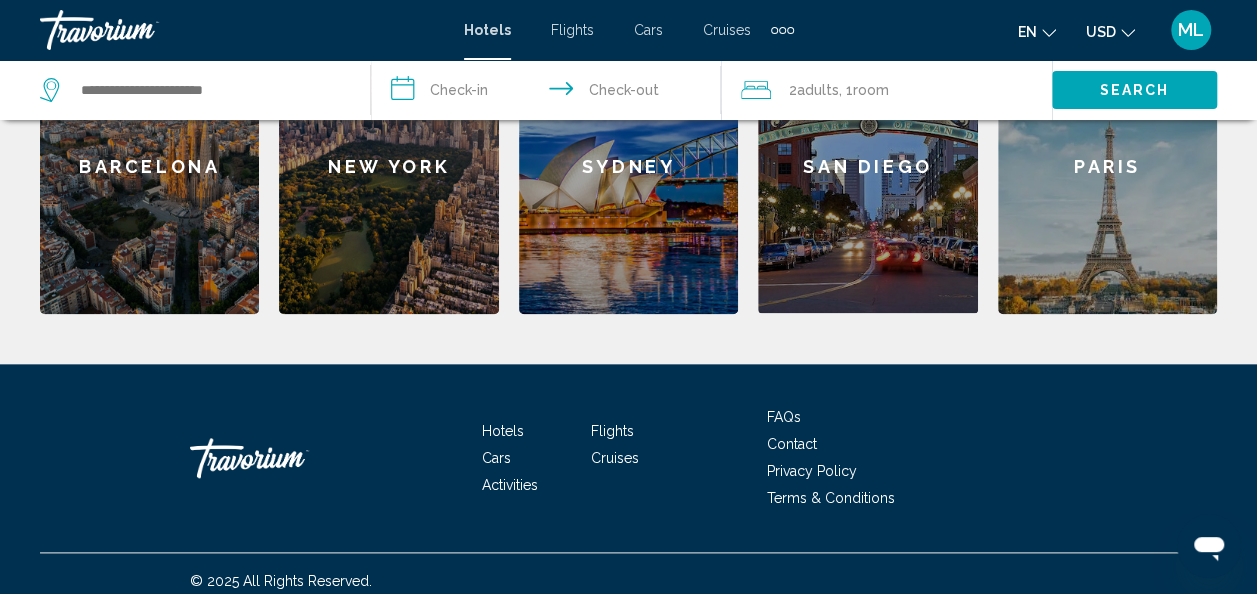 click on "Paris" 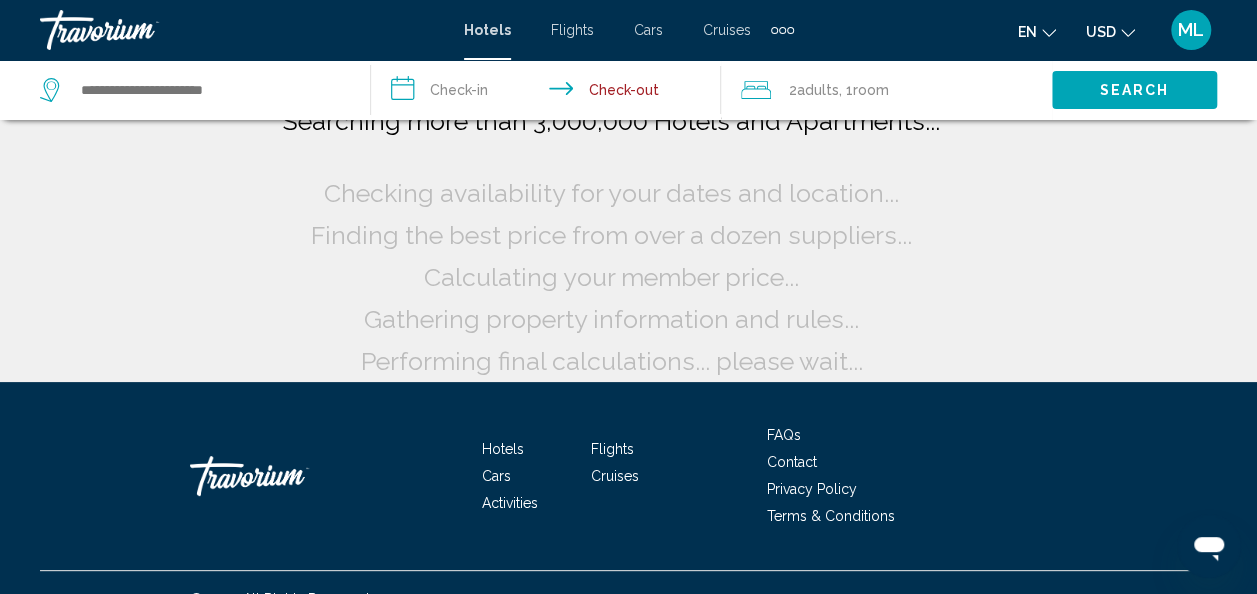 scroll, scrollTop: 61, scrollLeft: 0, axis: vertical 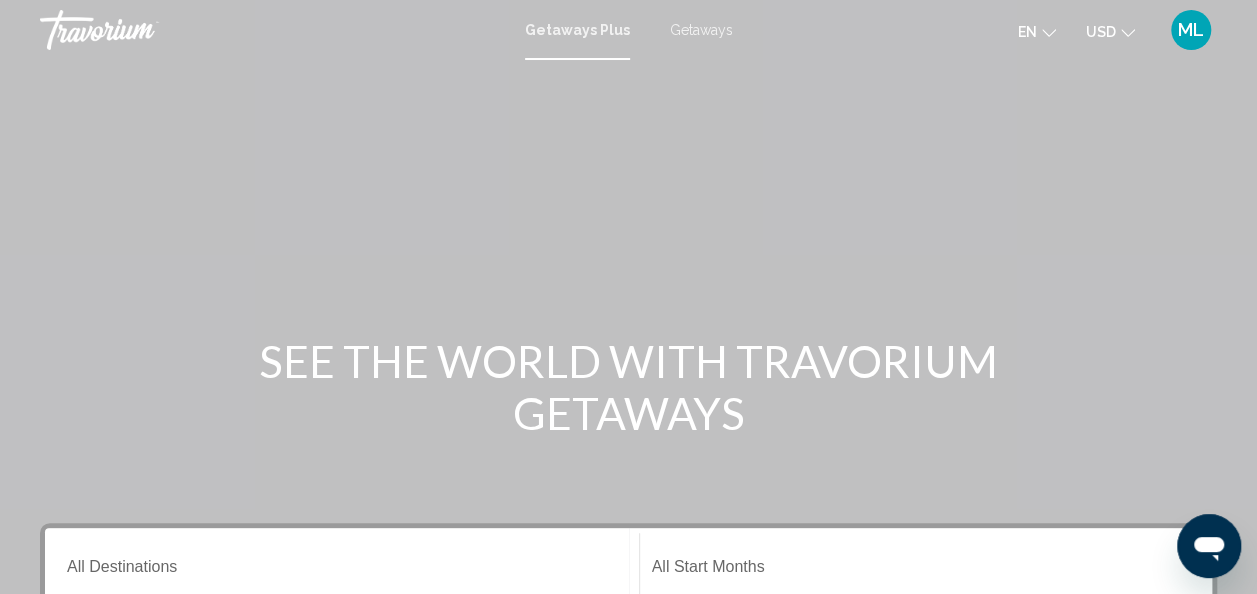 click on "en" 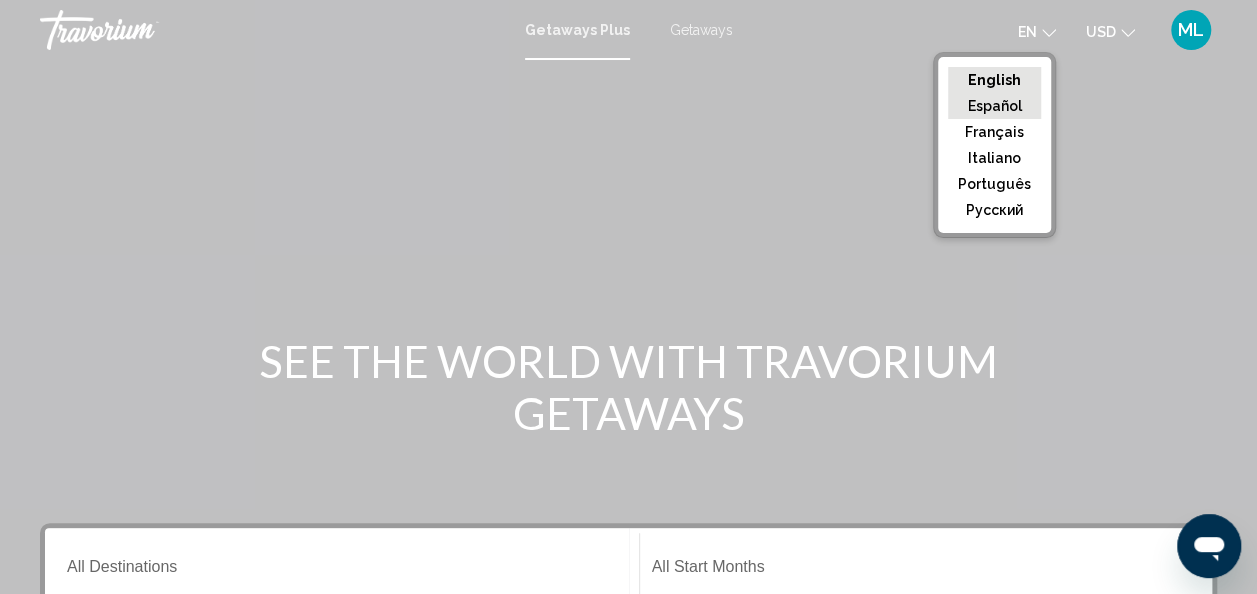 click on "Español" 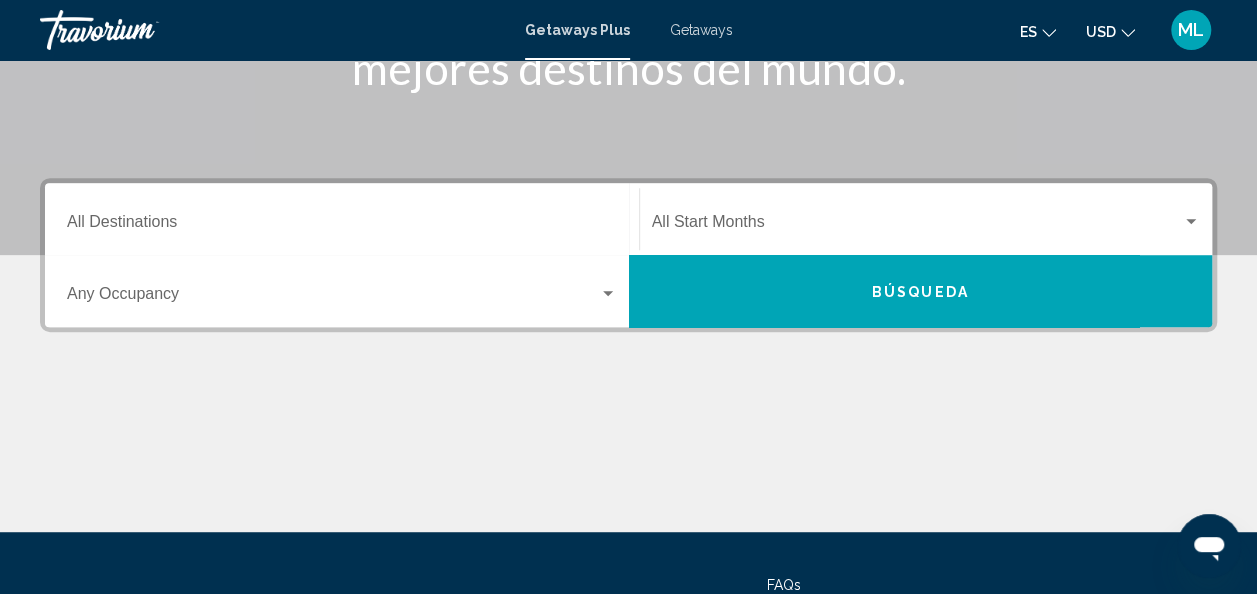 scroll, scrollTop: 400, scrollLeft: 0, axis: vertical 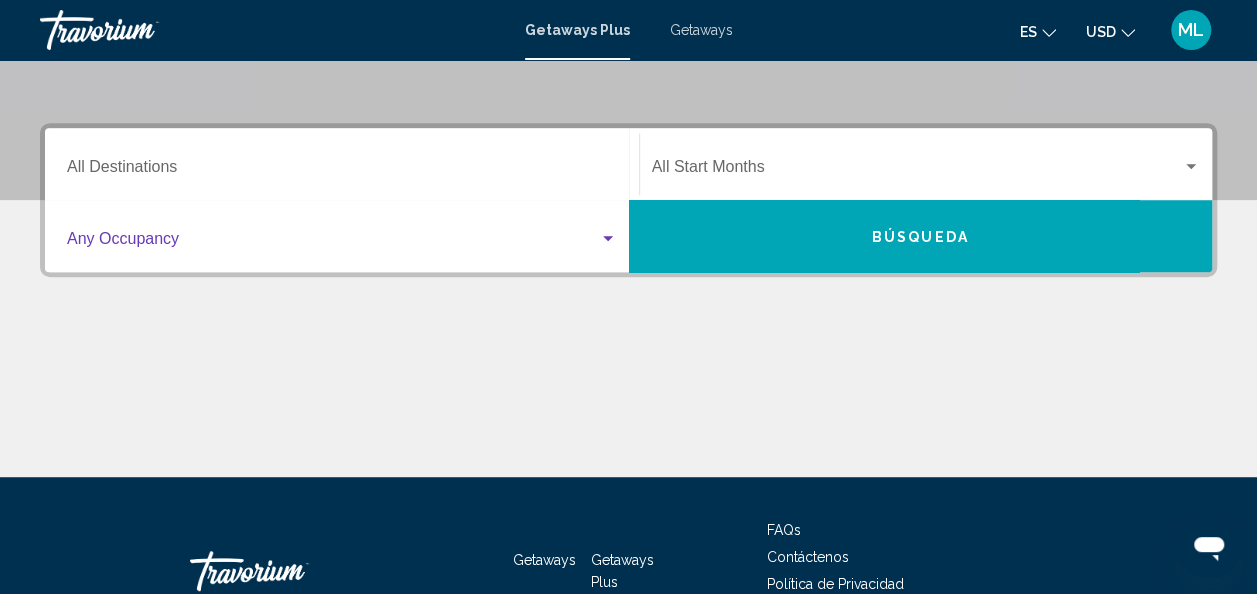 click at bounding box center (333, 243) 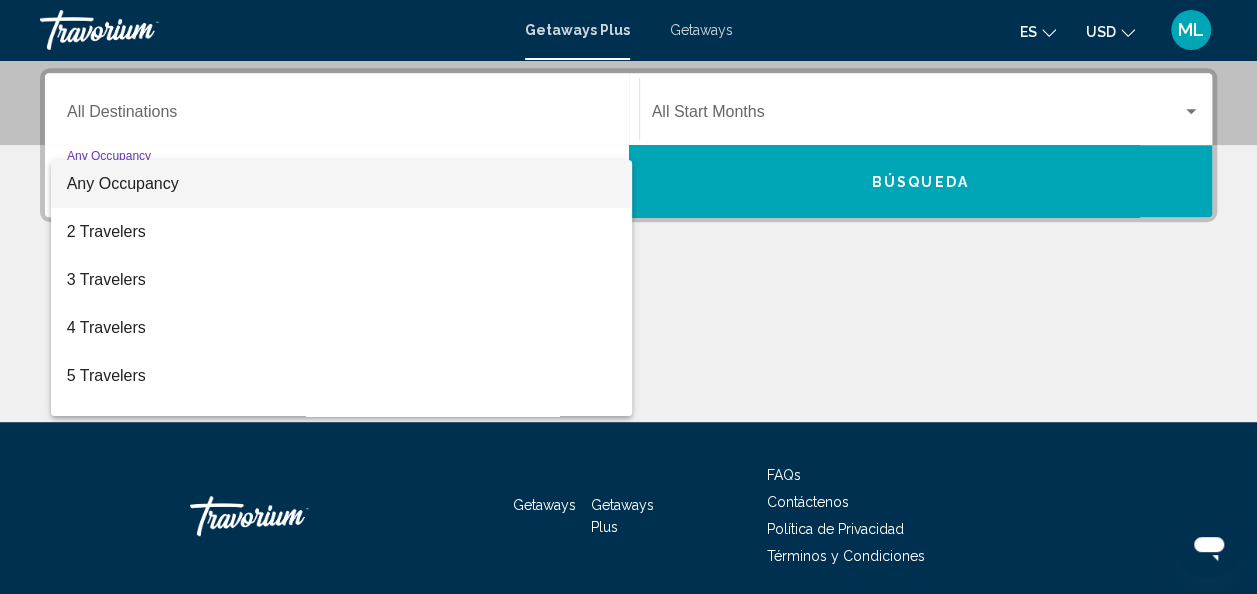 scroll, scrollTop: 458, scrollLeft: 0, axis: vertical 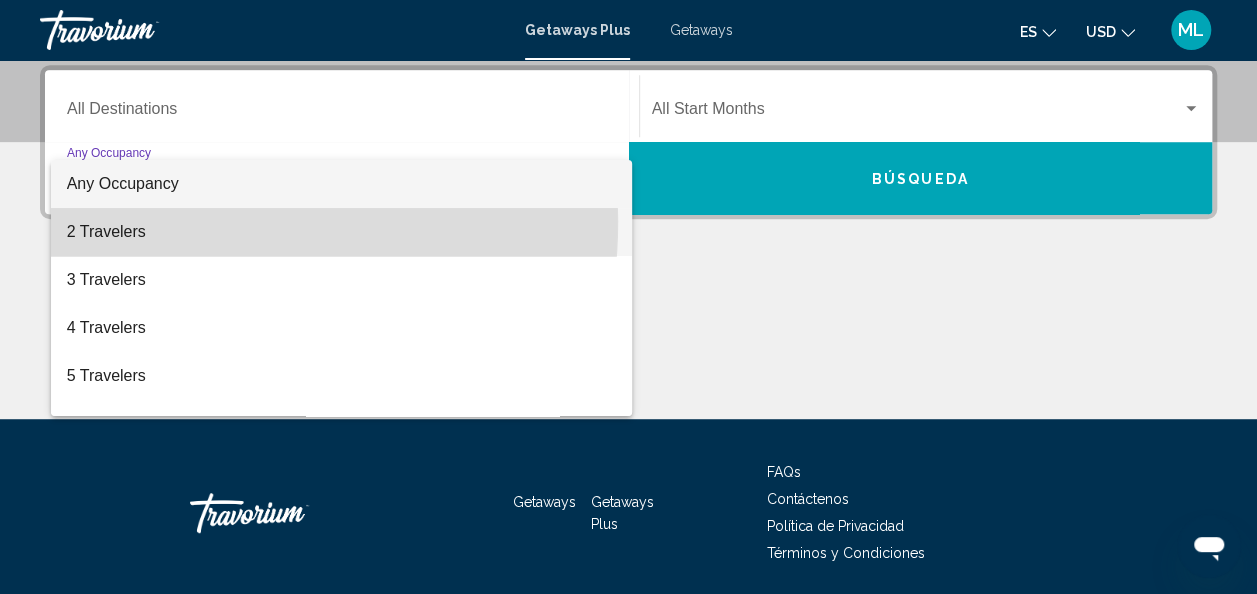 click on "2 Travelers" at bounding box center [342, 232] 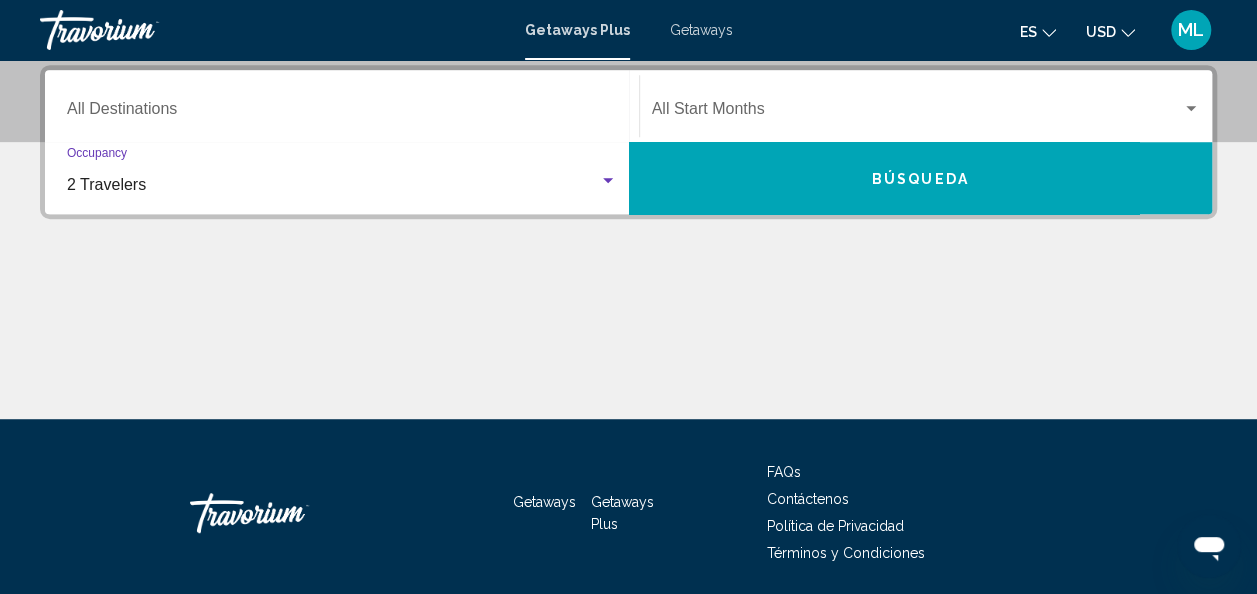 click on "Búsqueda" at bounding box center (920, 179) 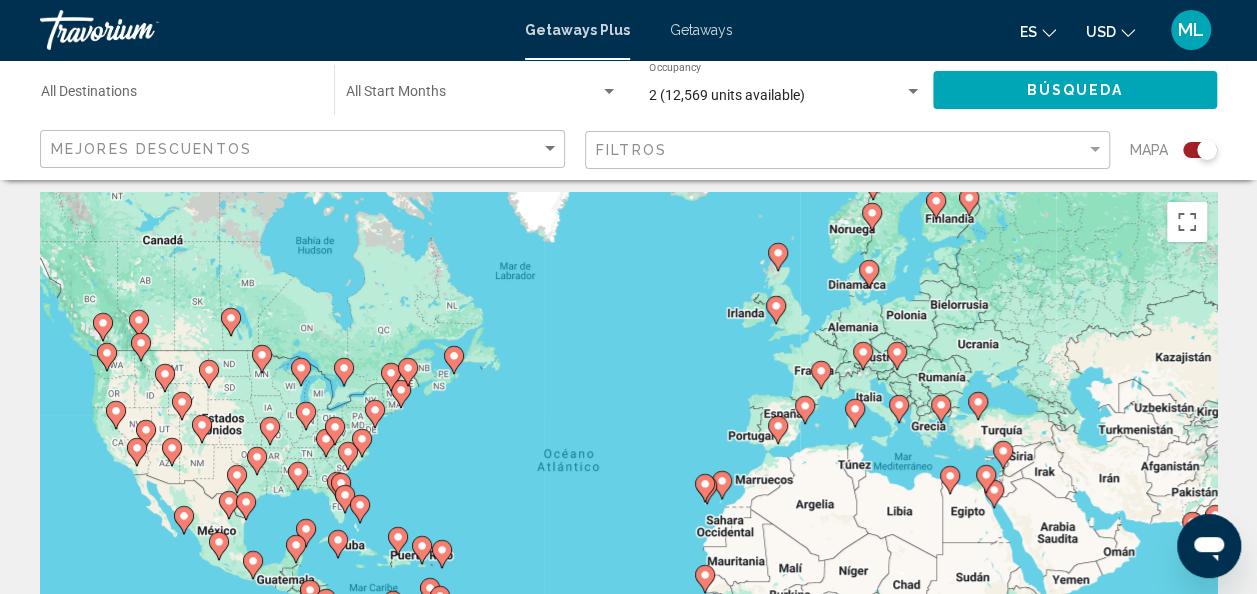 scroll, scrollTop: 0, scrollLeft: 0, axis: both 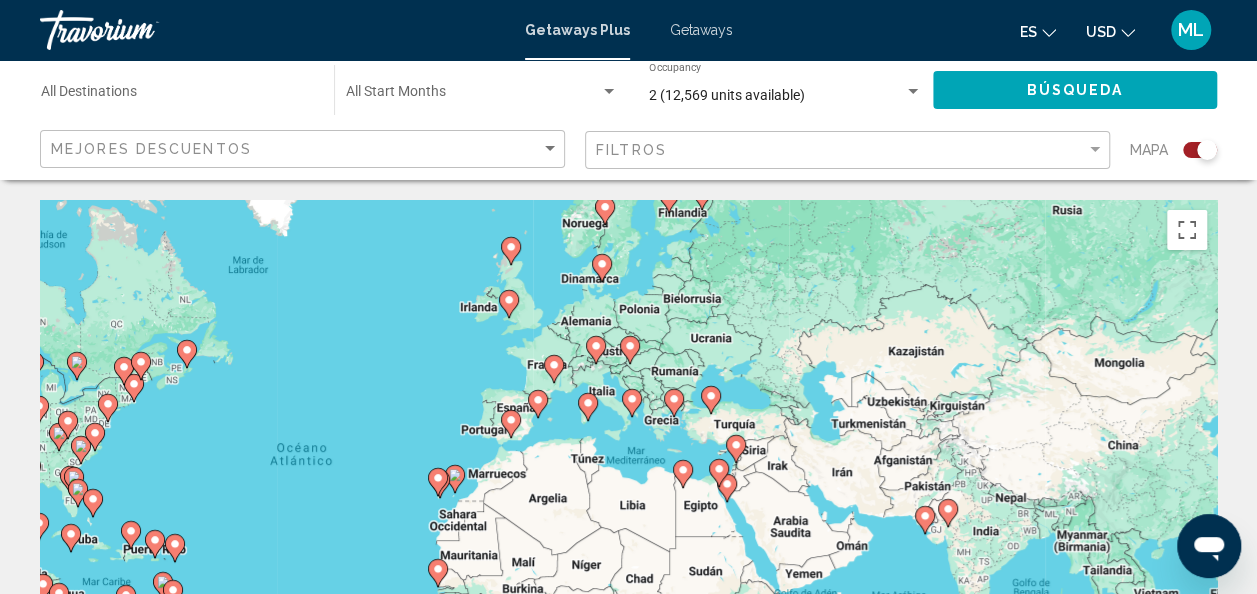 drag, startPoint x: 1142, startPoint y: 372, endPoint x: 865, endPoint y: 358, distance: 277.35358 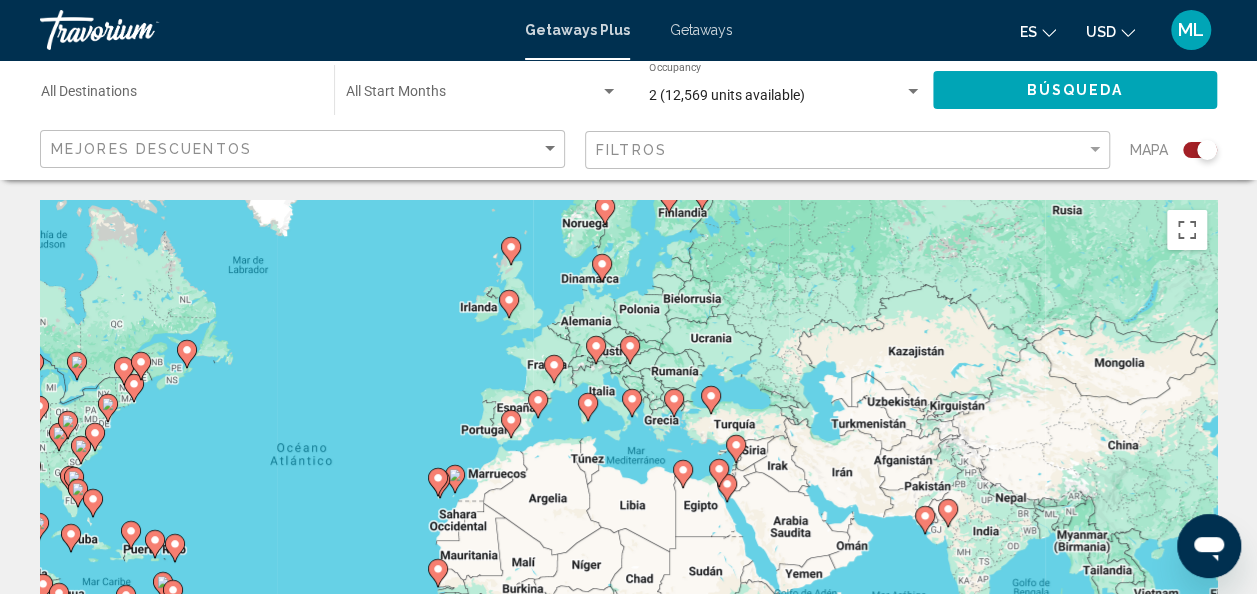 click on "Para activar la función de arrastrar con el teclado, presiona Alt + Intro. Una vez que estés en el estado de arrastrar con el teclado, usa las teclas de flecha para mover el marcador. Para completar la acción, presiona la tecla Intro. Para cancelar, presiona Escape." at bounding box center [628, 500] 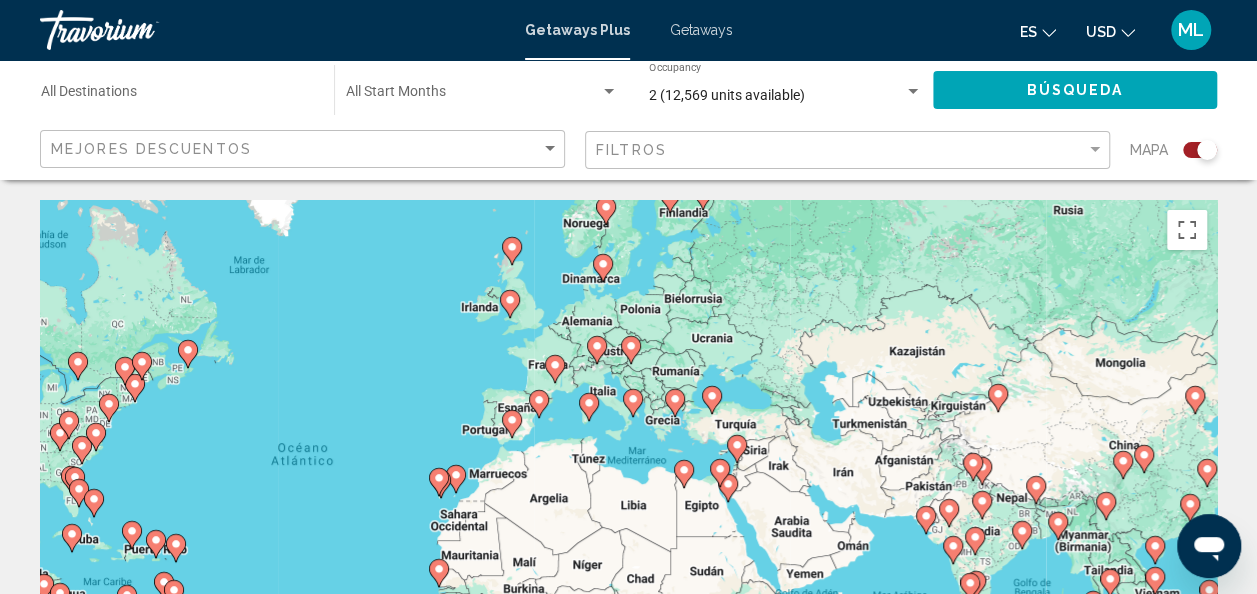 click 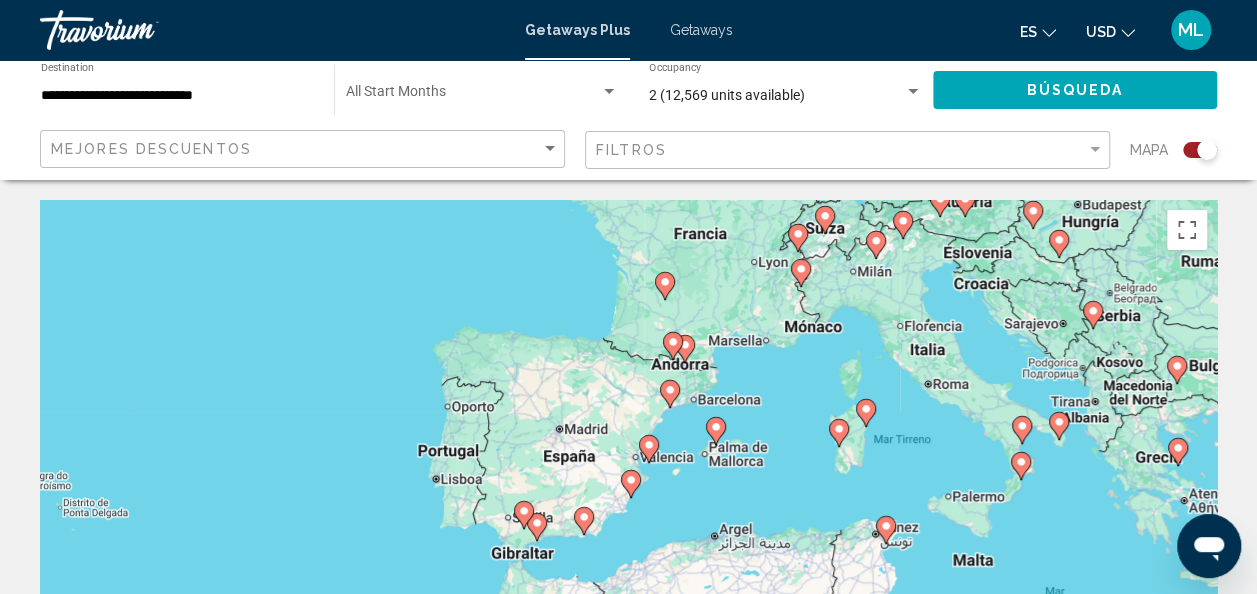 click on "Para activar la función de arrastrar con el teclado, presiona Alt + Intro. Una vez que estés en el estado de arrastrar con el teclado, usa las teclas de flecha para mover el marcador. Para completar la acción, presiona la tecla Intro. Para cancelar, presiona Escape." at bounding box center [628, 500] 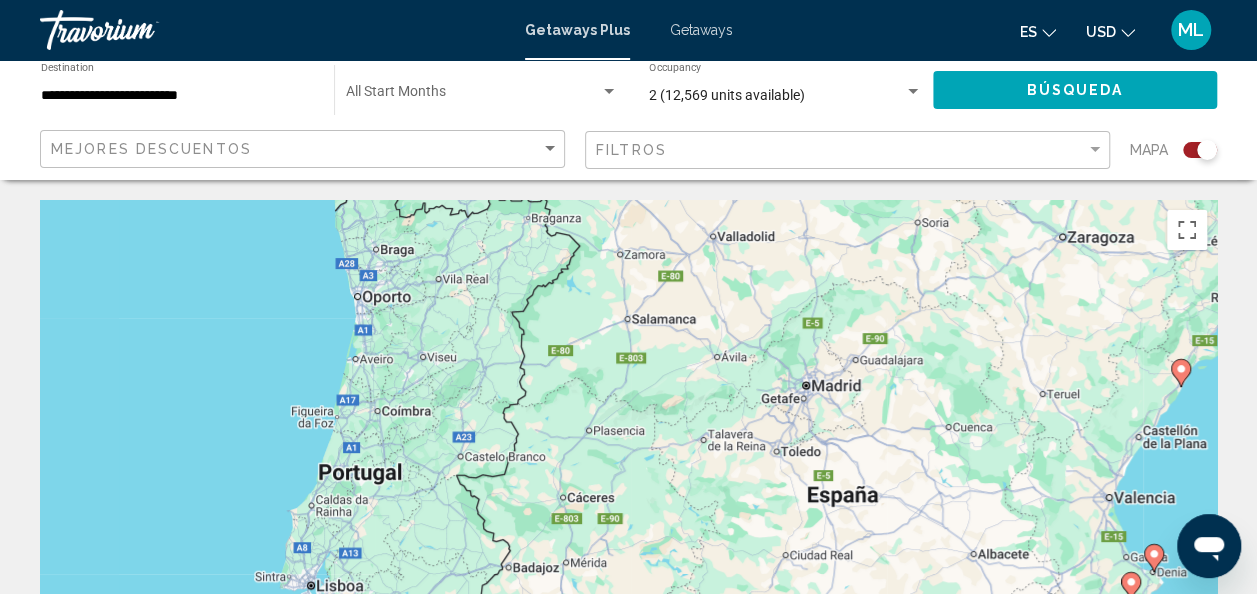 drag, startPoint x: 468, startPoint y: 353, endPoint x: 1083, endPoint y: 159, distance: 644.87286 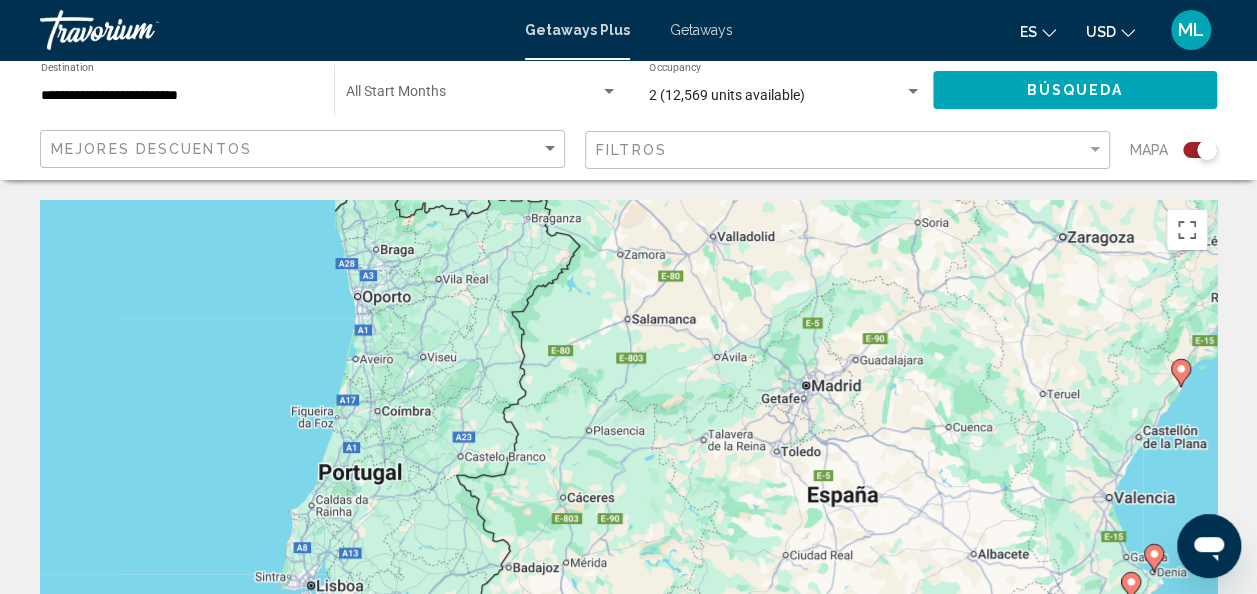 click on "Para activar la función de arrastrar con el teclado, presiona Alt + Intro. Una vez que estés en el estado de arrastrar con el teclado, usa las teclas de flecha para mover el marcador. Para completar la acción, presiona la tecla Intro. Para cancelar, presiona Escape." at bounding box center (628, 500) 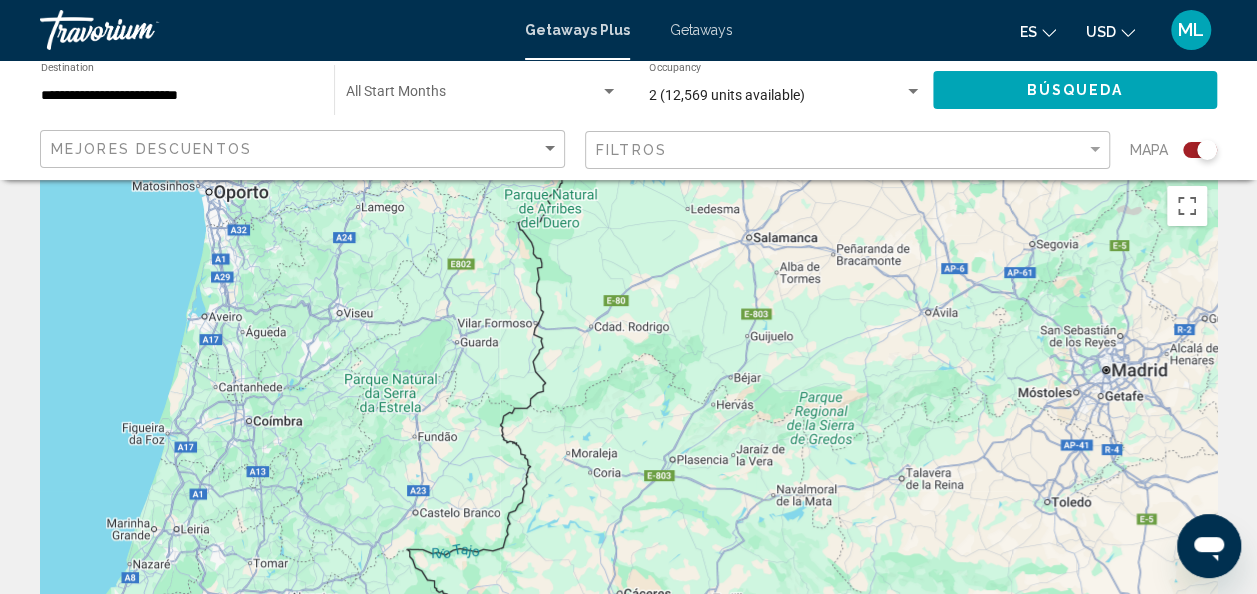 scroll, scrollTop: 0, scrollLeft: 0, axis: both 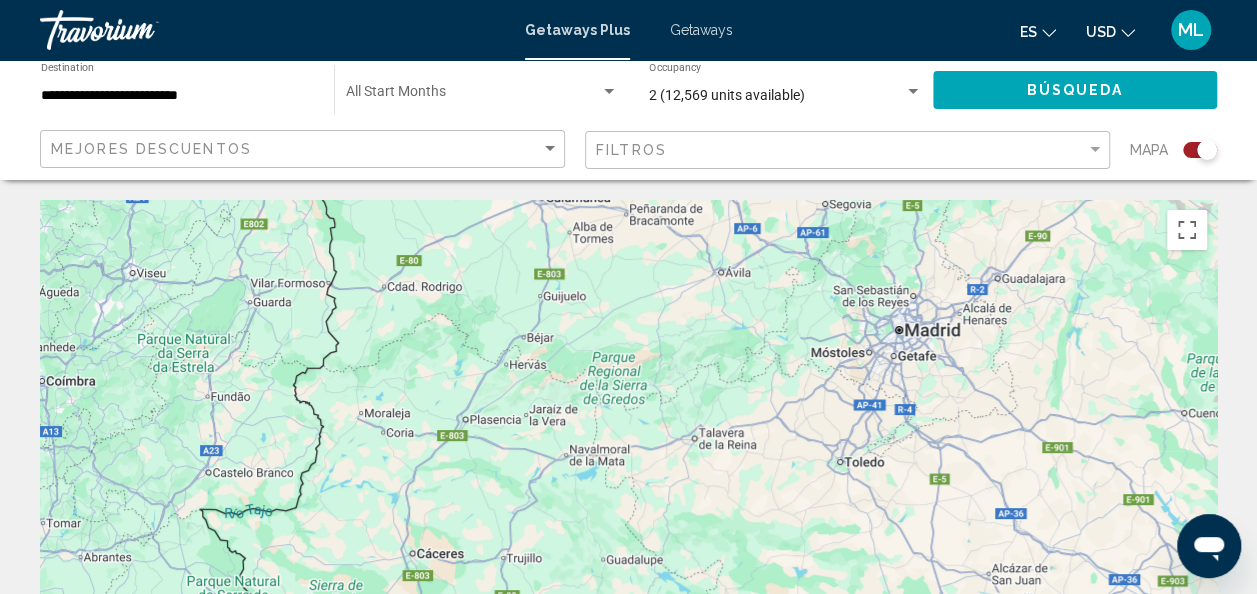 drag, startPoint x: 586, startPoint y: 294, endPoint x: 378, endPoint y: 232, distance: 217.04378 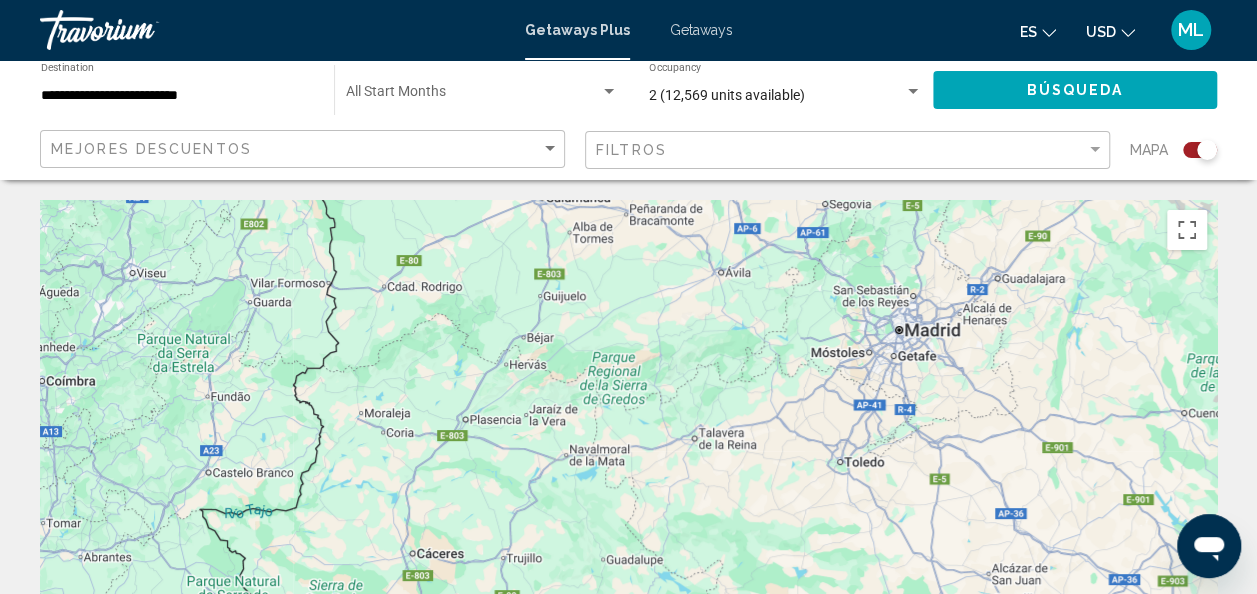 click on "Para activar la función de arrastrar con el teclado, presiona Alt + Intro. Una vez que estés en el estado de arrastrar con el teclado, usa las teclas de flecha para mover el marcador. Para completar la acción, presiona la tecla Intro. Para cancelar, presiona Escape." at bounding box center (628, 500) 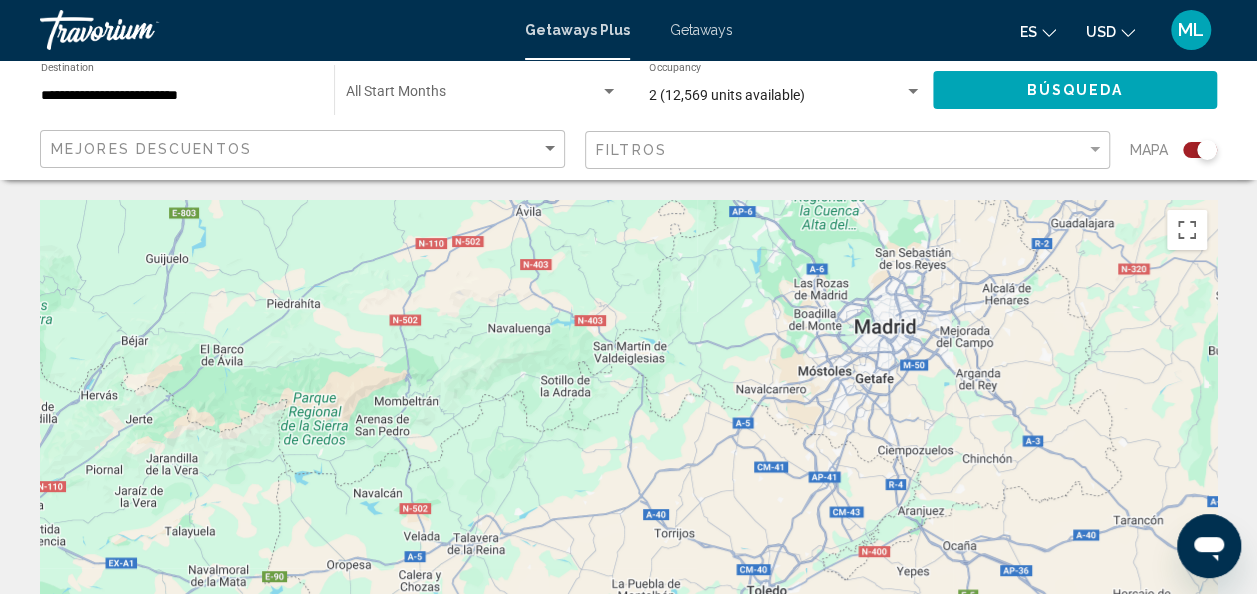 scroll, scrollTop: 100, scrollLeft: 0, axis: vertical 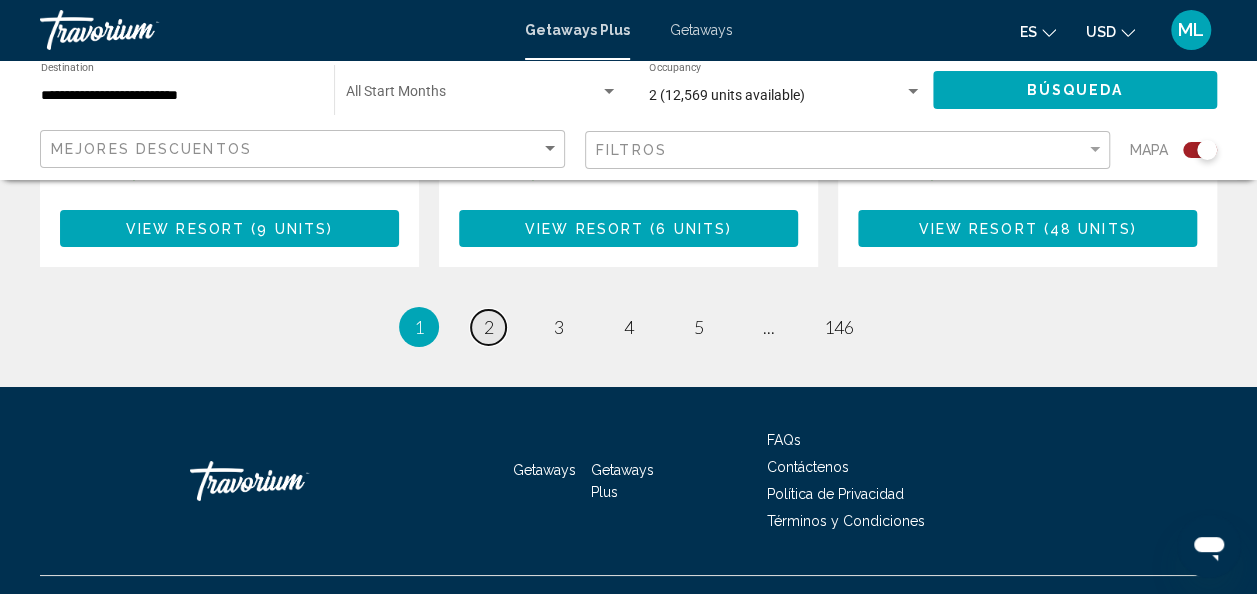click on "page  2" at bounding box center (488, 327) 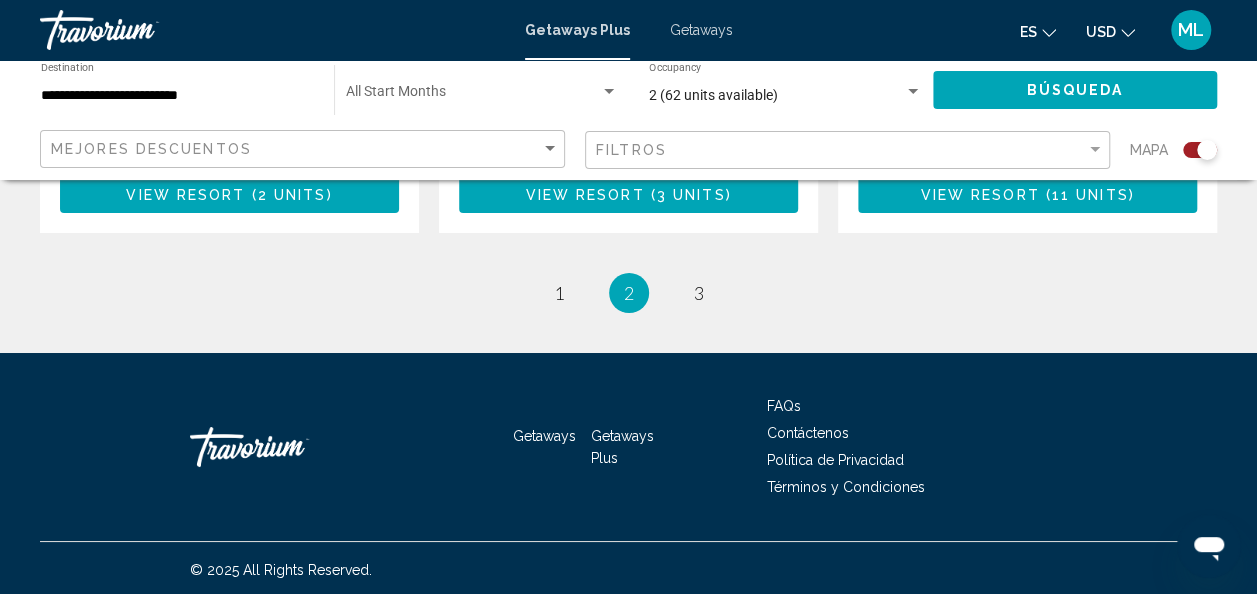 scroll, scrollTop: 3477, scrollLeft: 0, axis: vertical 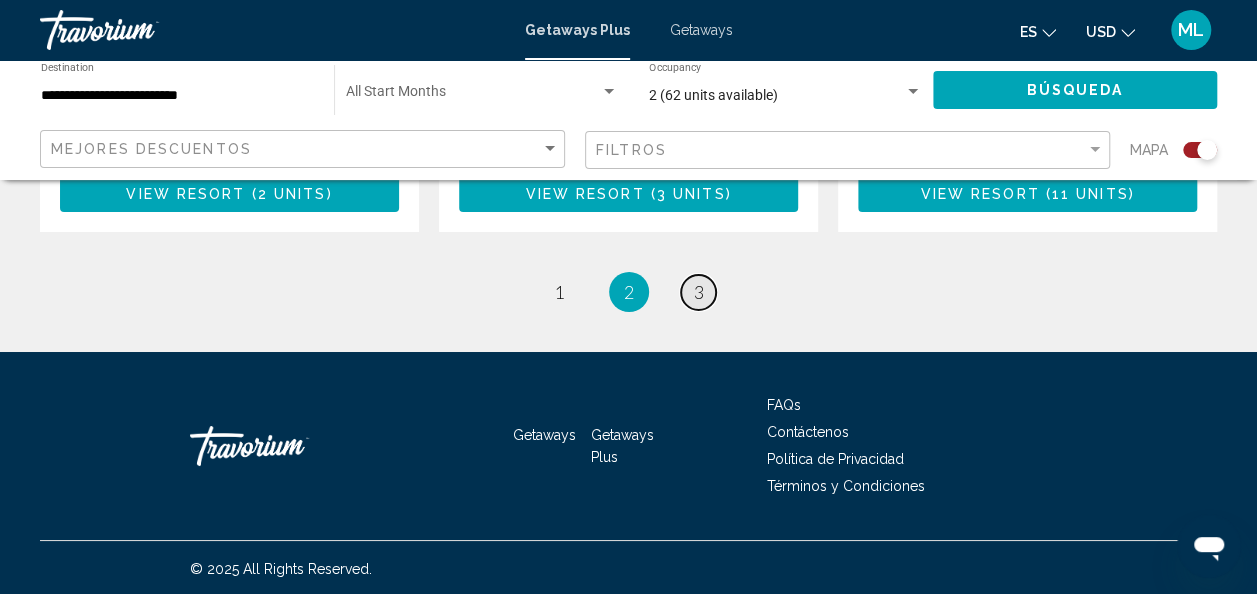 click on "page  3" at bounding box center [698, 292] 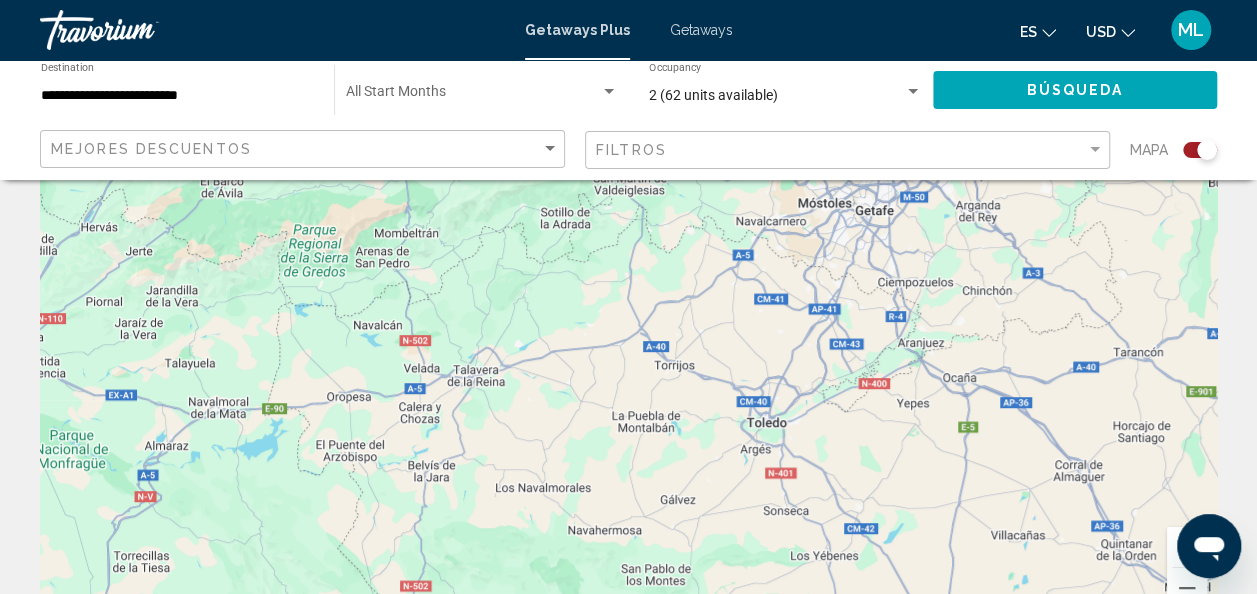 scroll, scrollTop: 152, scrollLeft: 0, axis: vertical 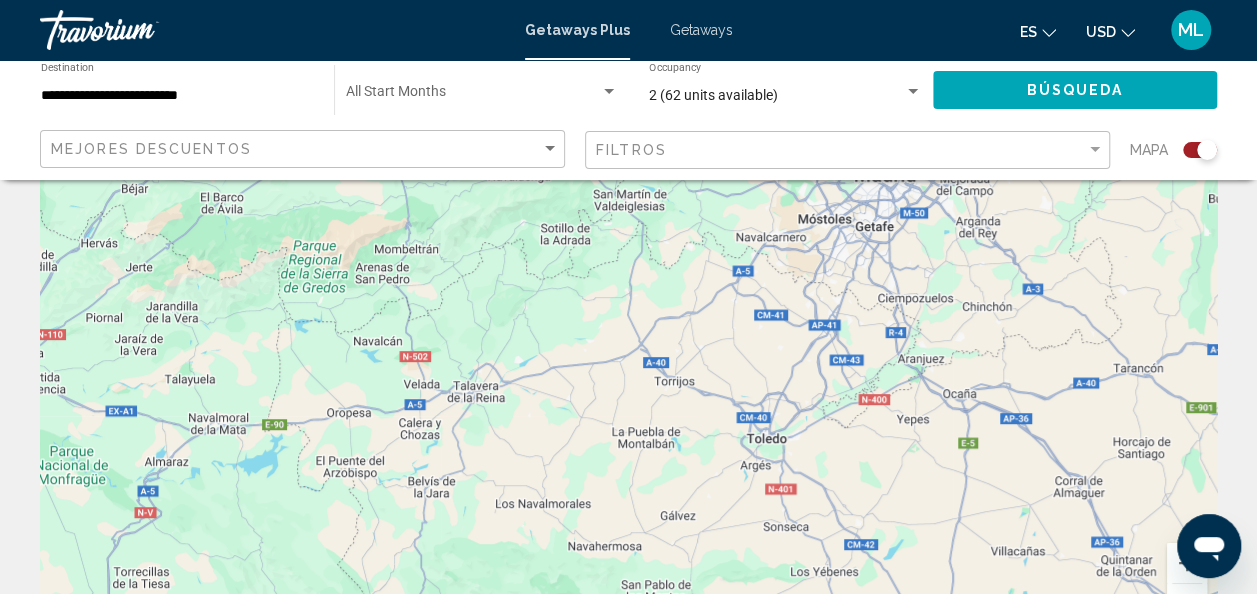click on "Mejores descuentos" 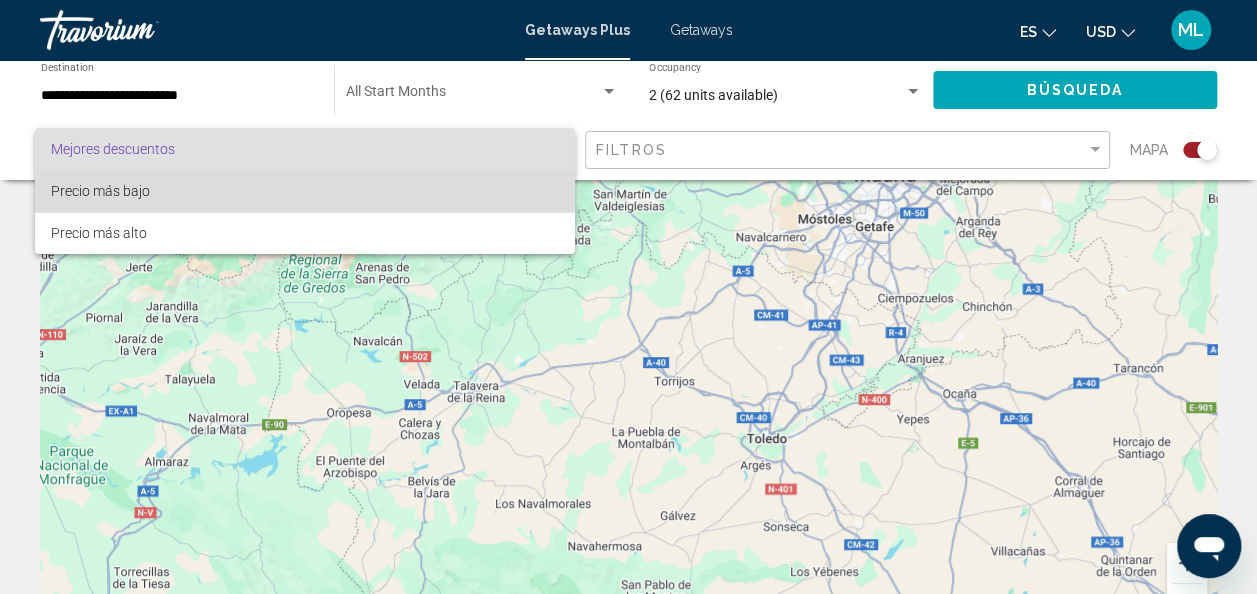 click on "Precio más bajo" at bounding box center [305, 191] 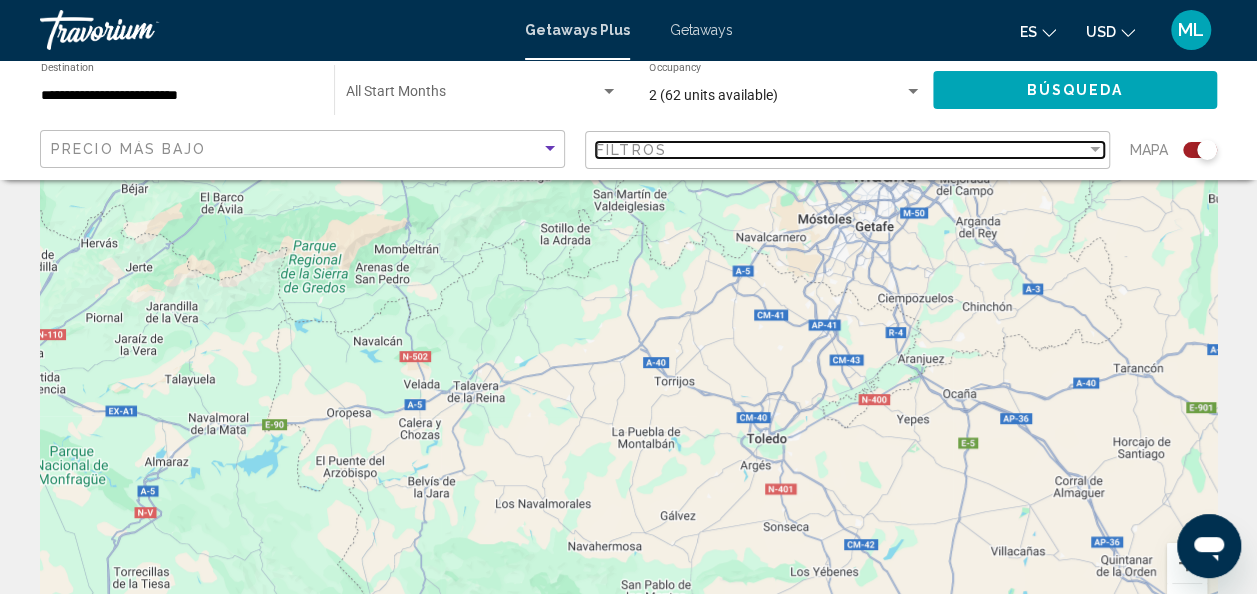 click on "Filtros" at bounding box center [841, 150] 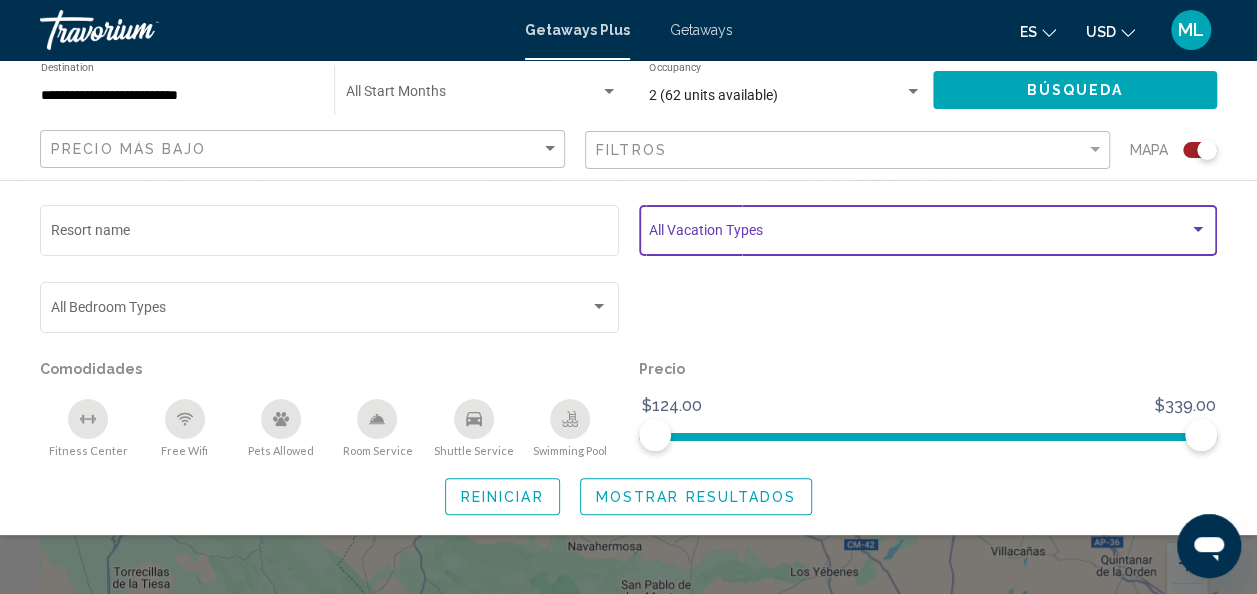 click at bounding box center (919, 234) 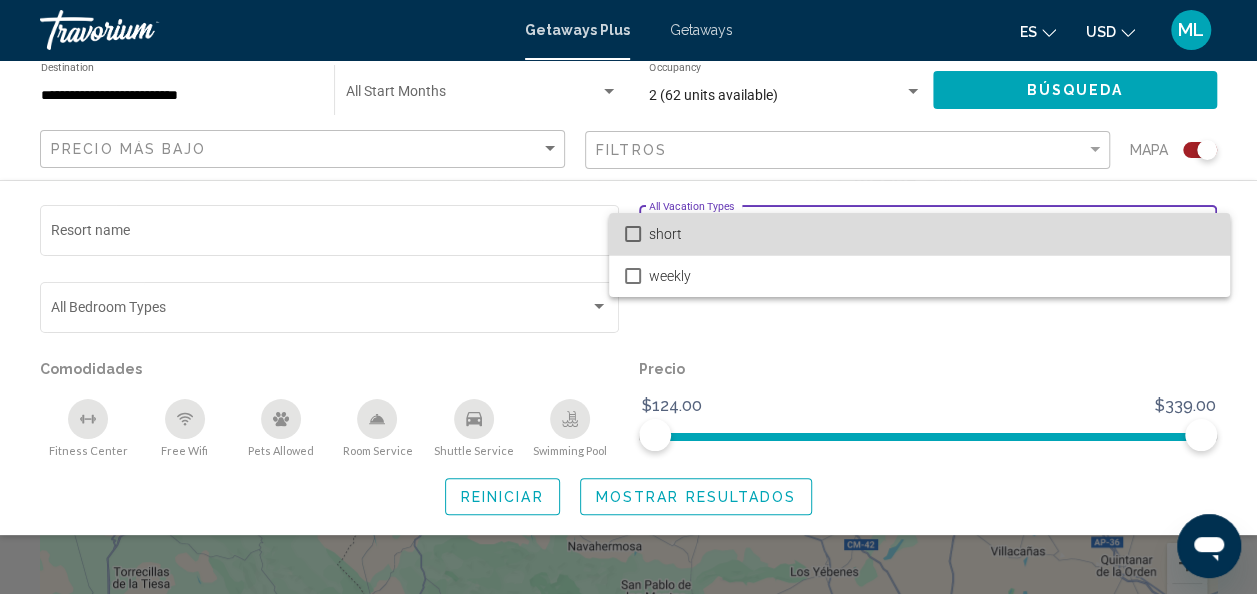 click on "short" at bounding box center (919, 234) 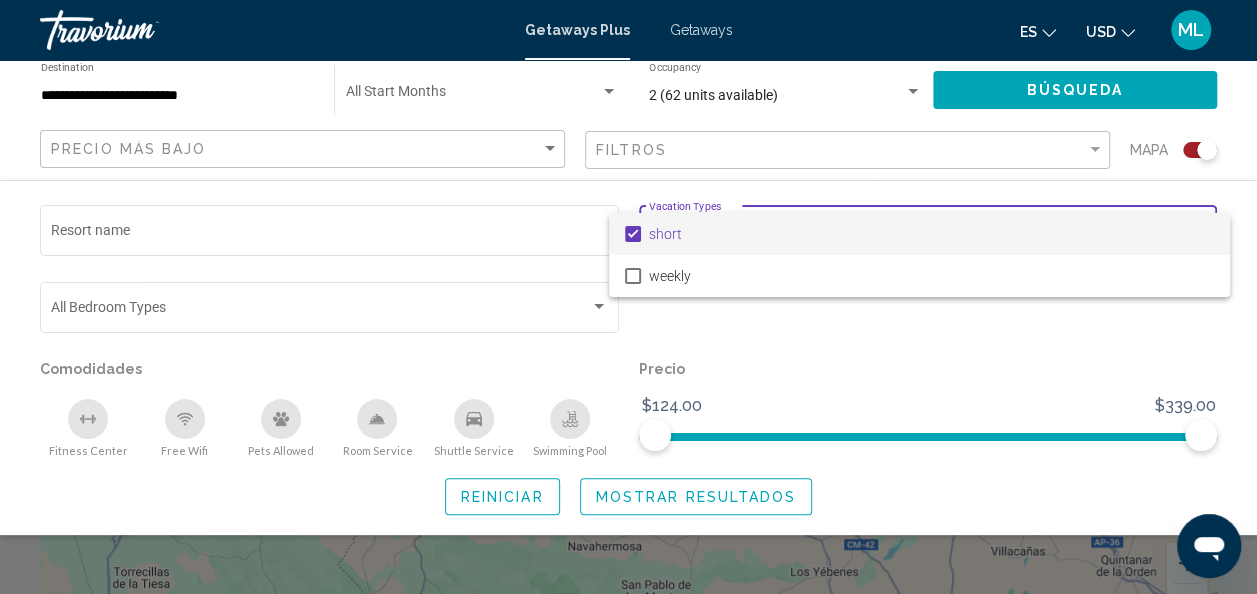 click at bounding box center [628, 297] 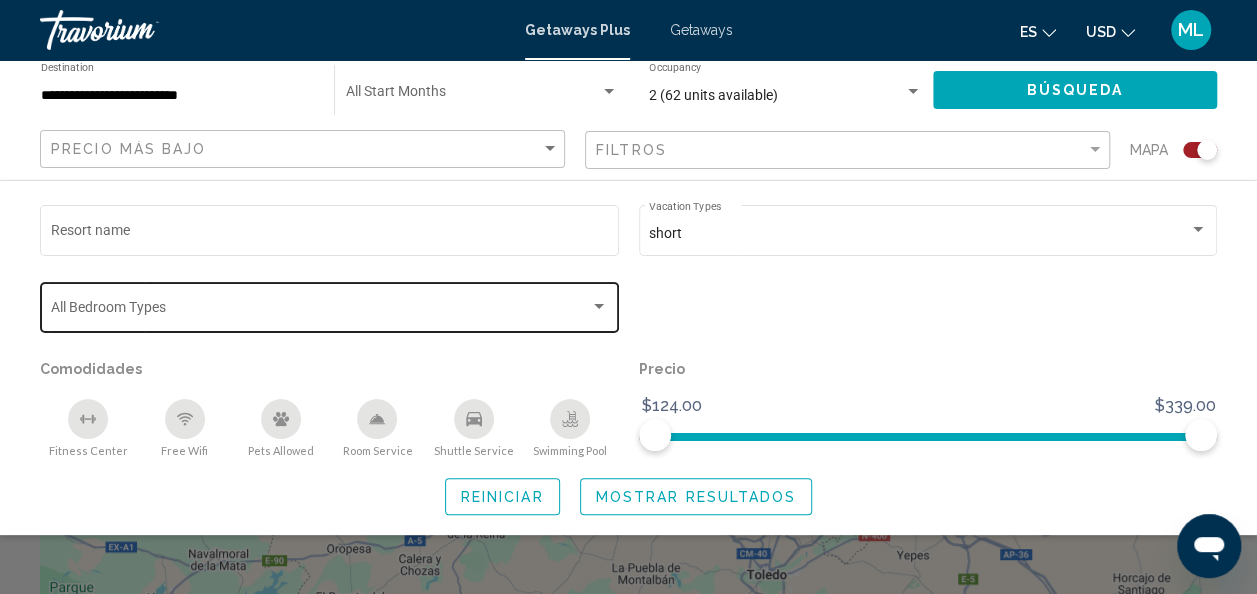 scroll, scrollTop: 0, scrollLeft: 0, axis: both 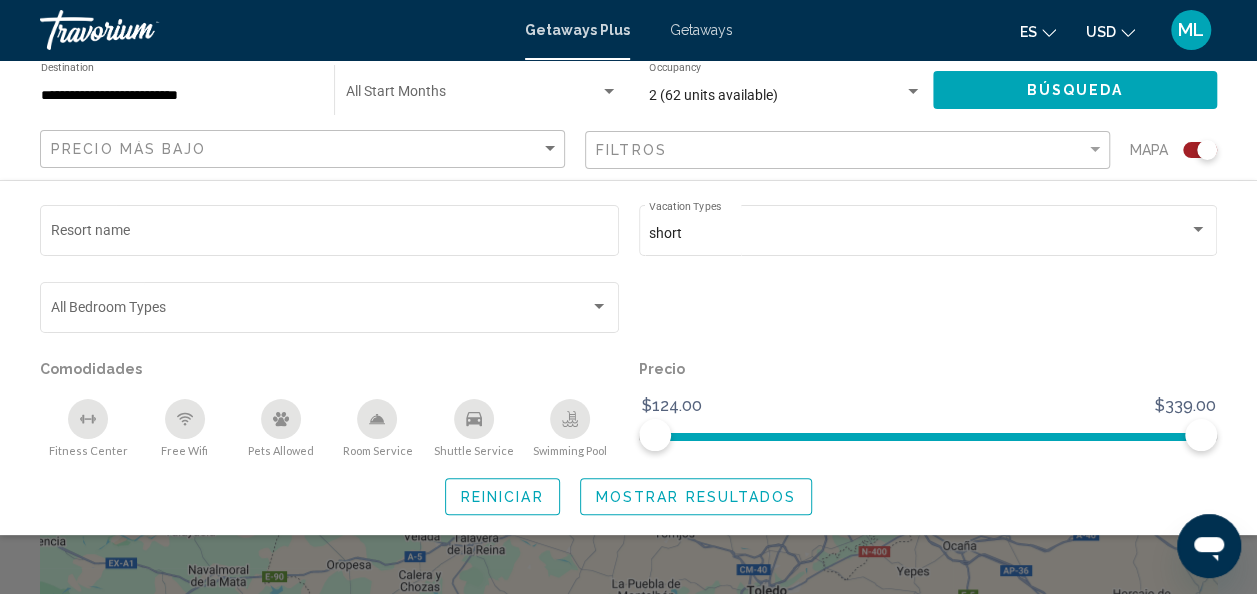 click 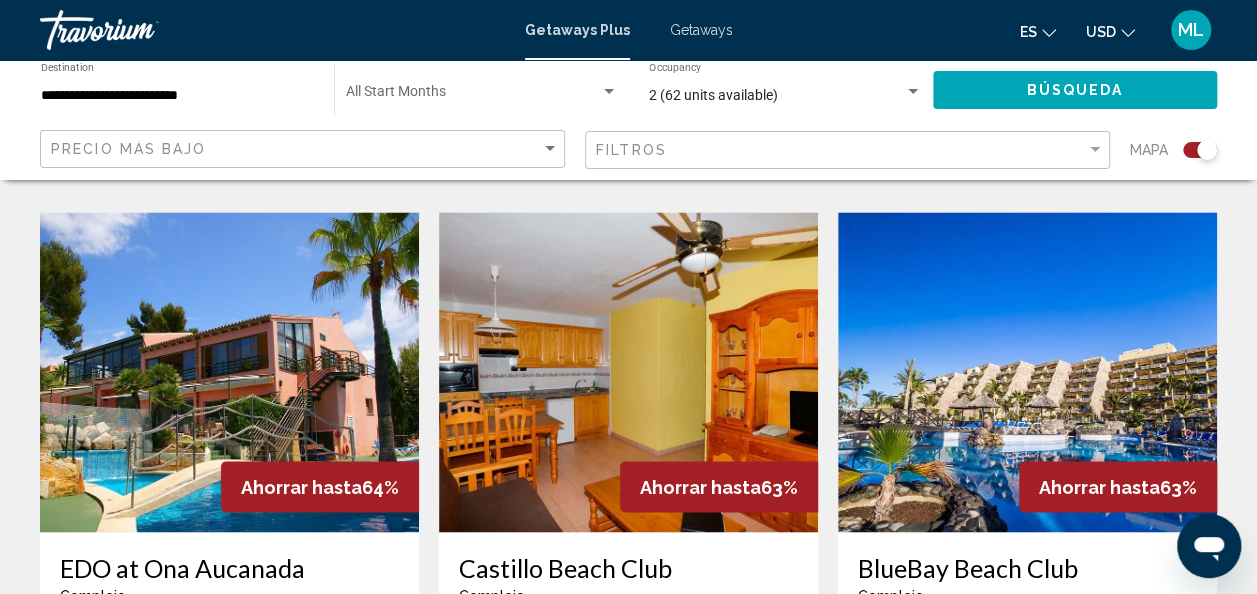 scroll, scrollTop: 1252, scrollLeft: 0, axis: vertical 